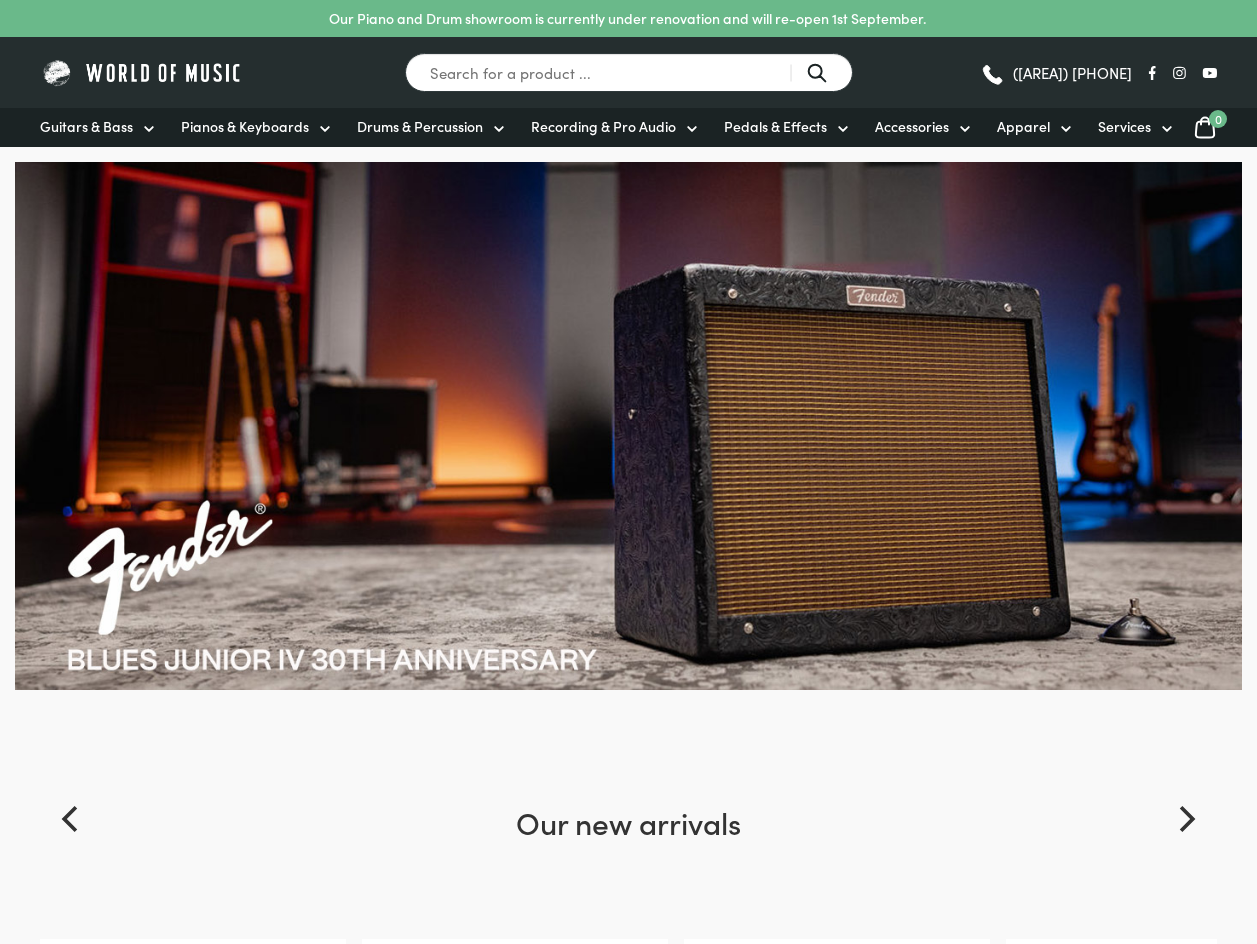 scroll, scrollTop: 0, scrollLeft: 0, axis: both 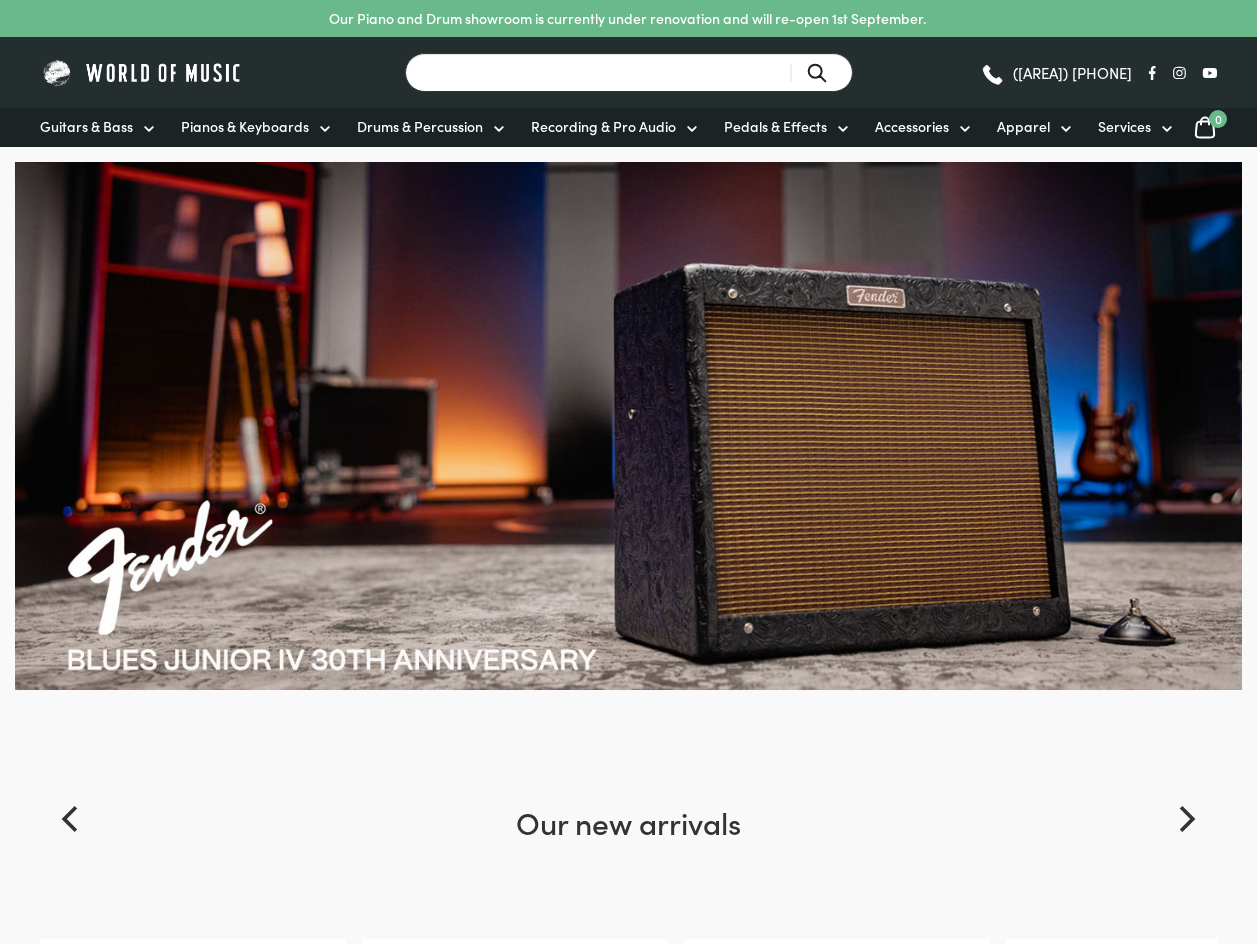 click on "Search for a product ..." at bounding box center [629, 72] 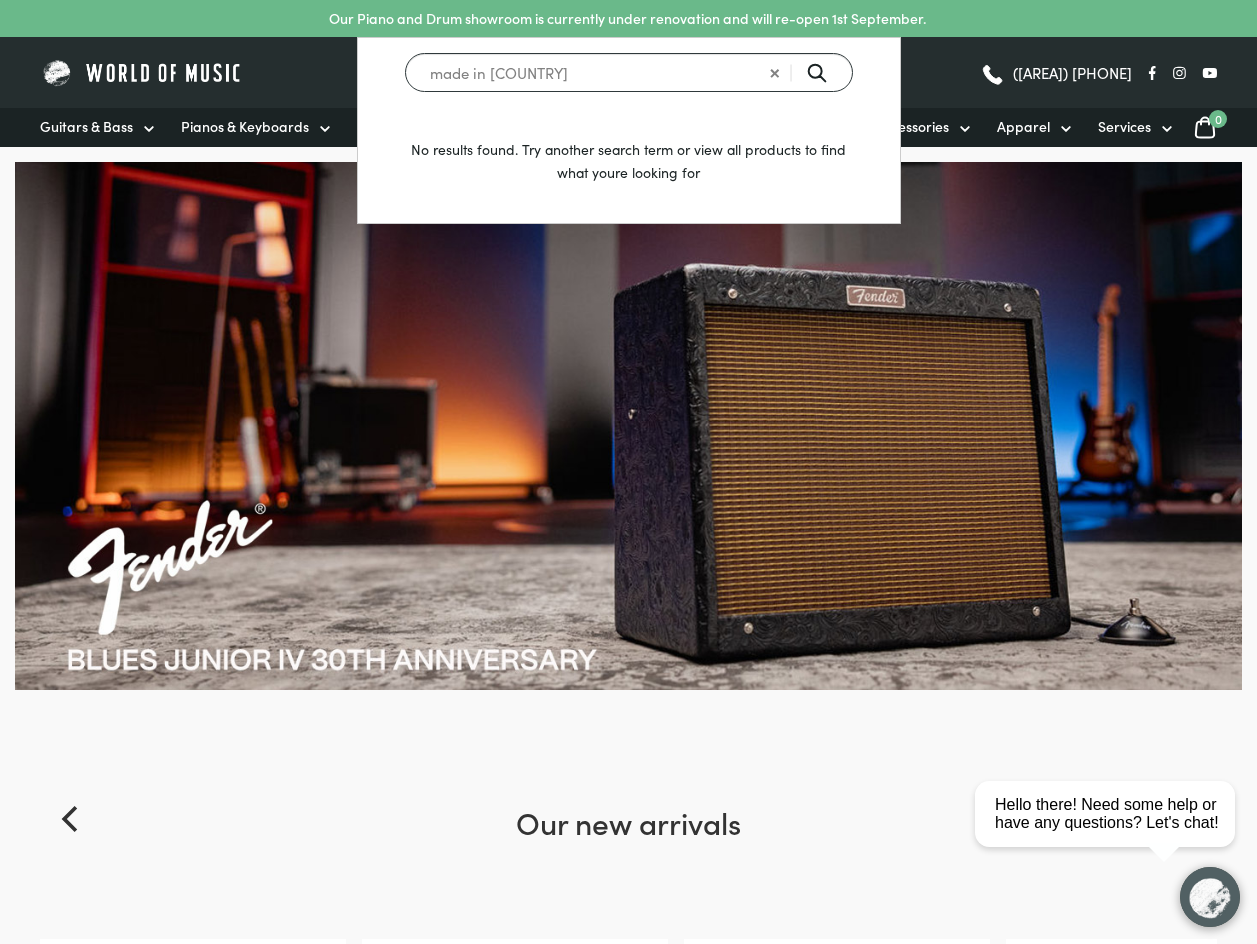 type on "made in japan" 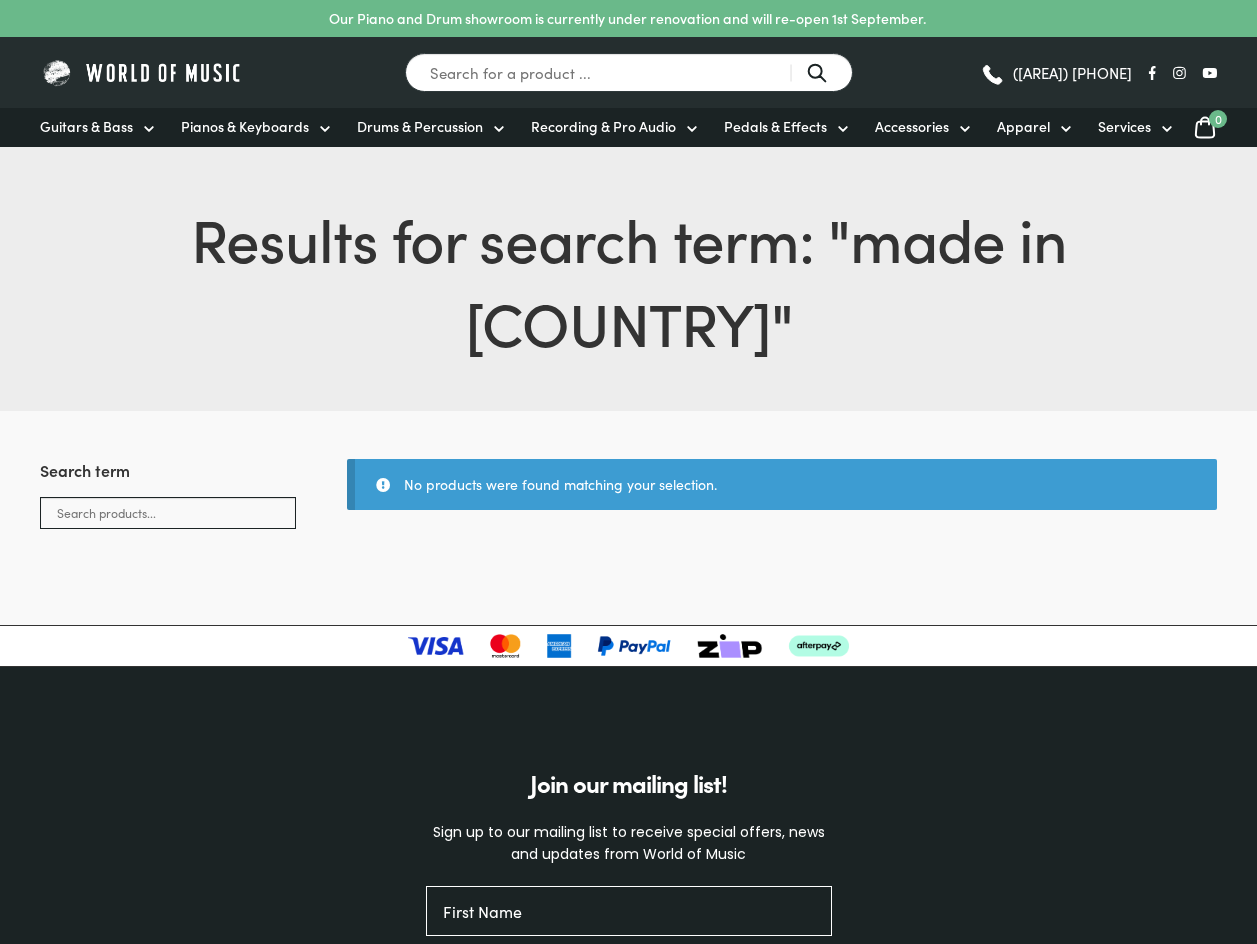 scroll, scrollTop: 0, scrollLeft: 0, axis: both 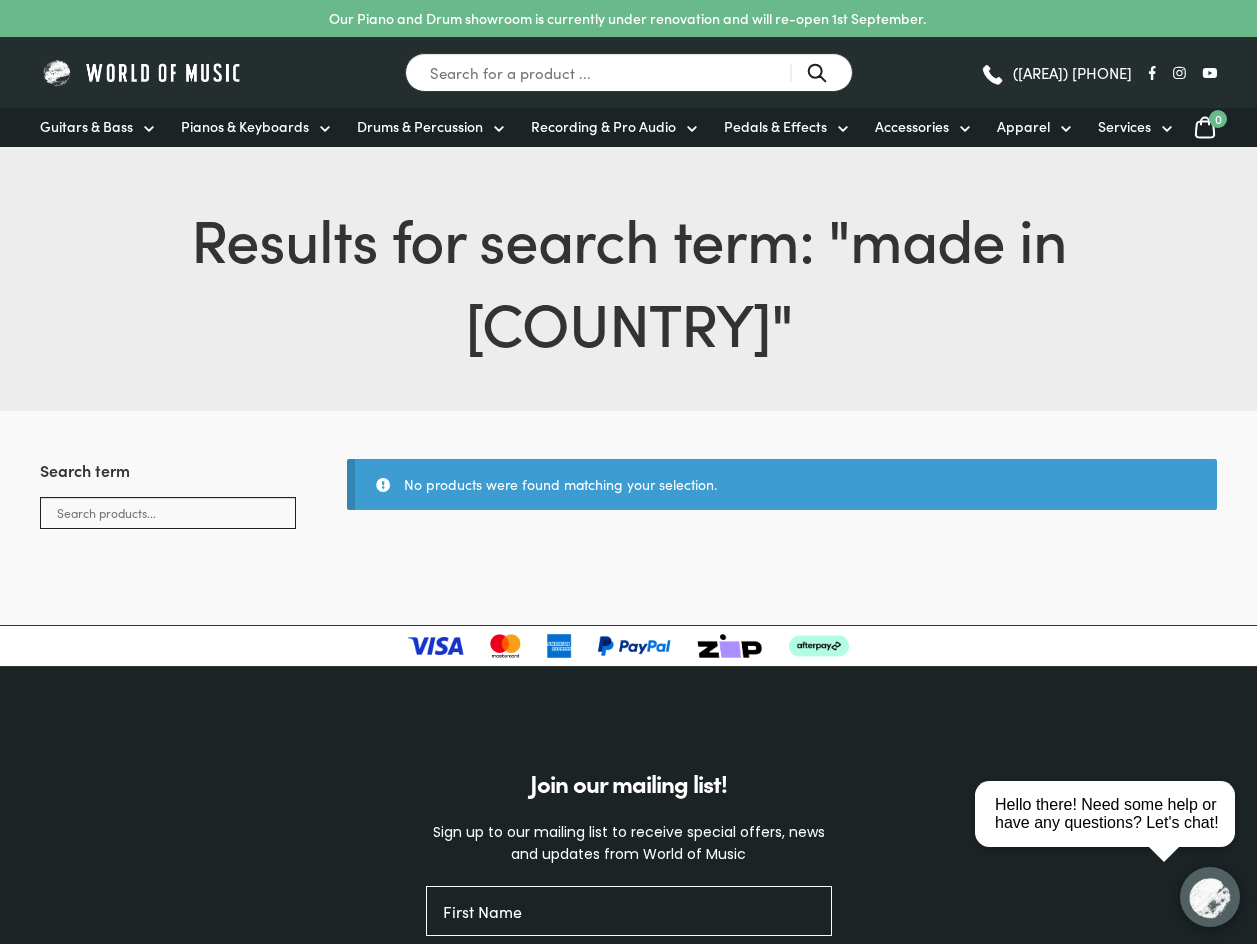 click on "Search for a product ..." at bounding box center (629, 72) 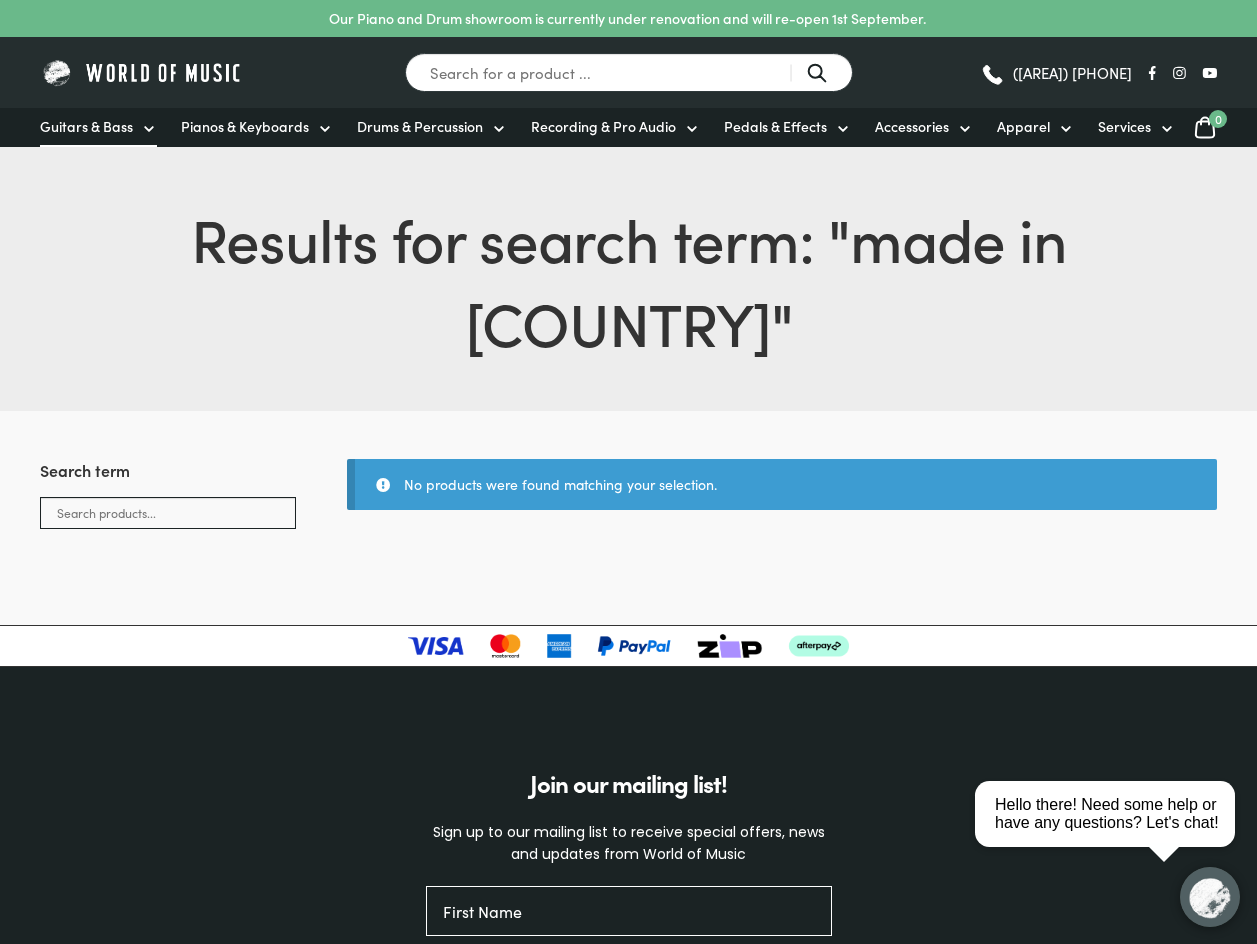 click on "Guitars & Bass" at bounding box center [86, 126] 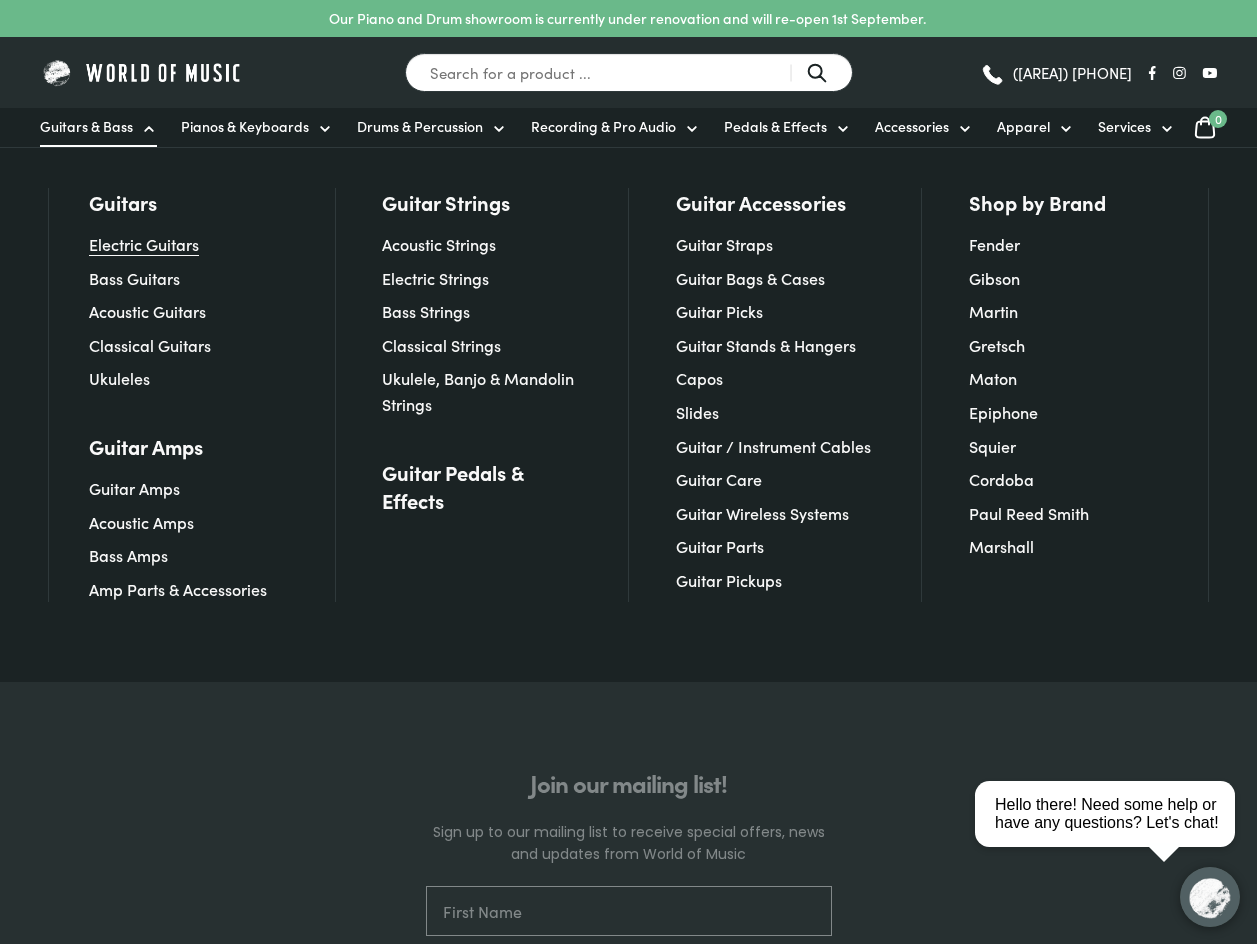 click on "Electric Guitars" at bounding box center (144, 244) 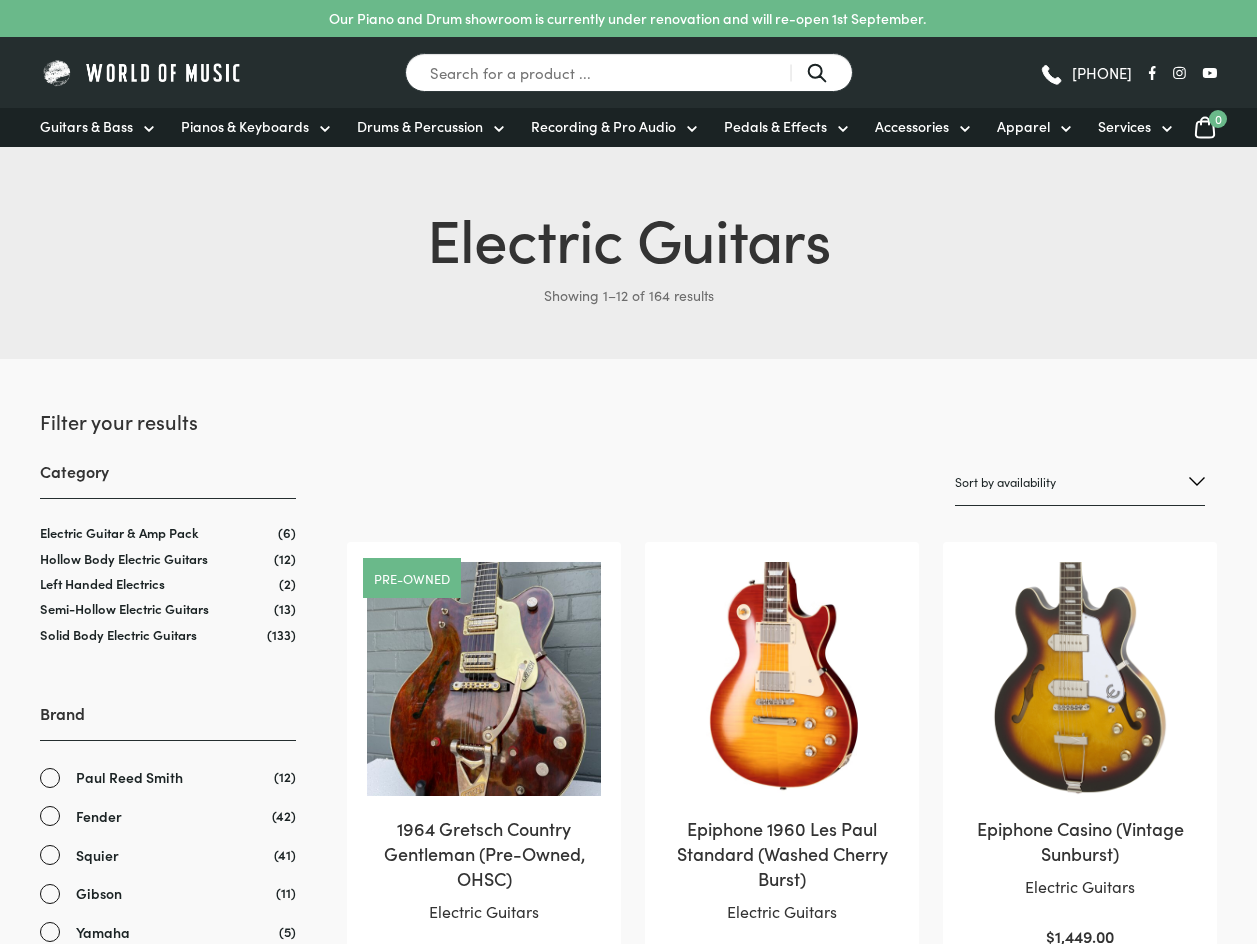 scroll, scrollTop: 0, scrollLeft: 0, axis: both 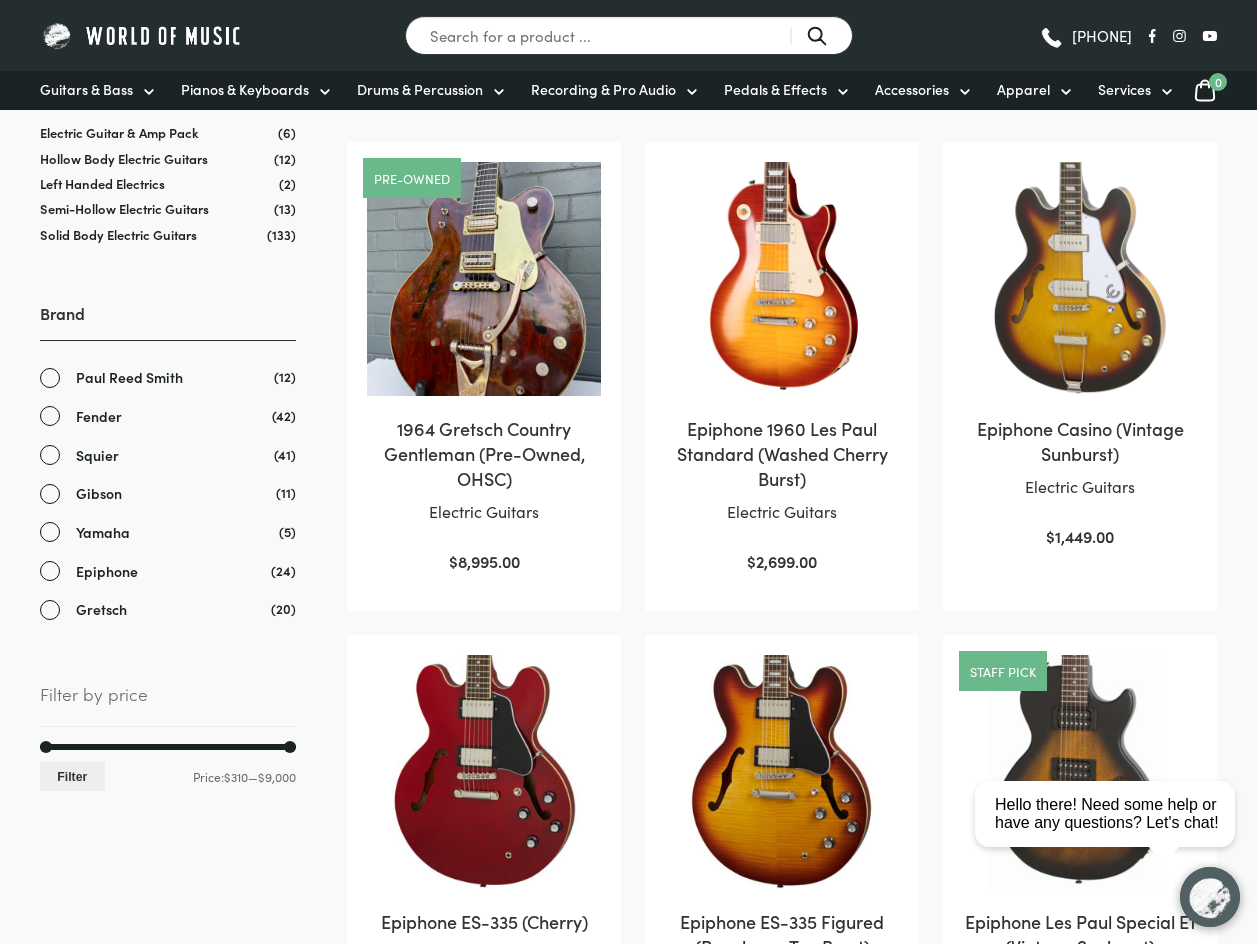 click on "Fender" at bounding box center [168, 416] 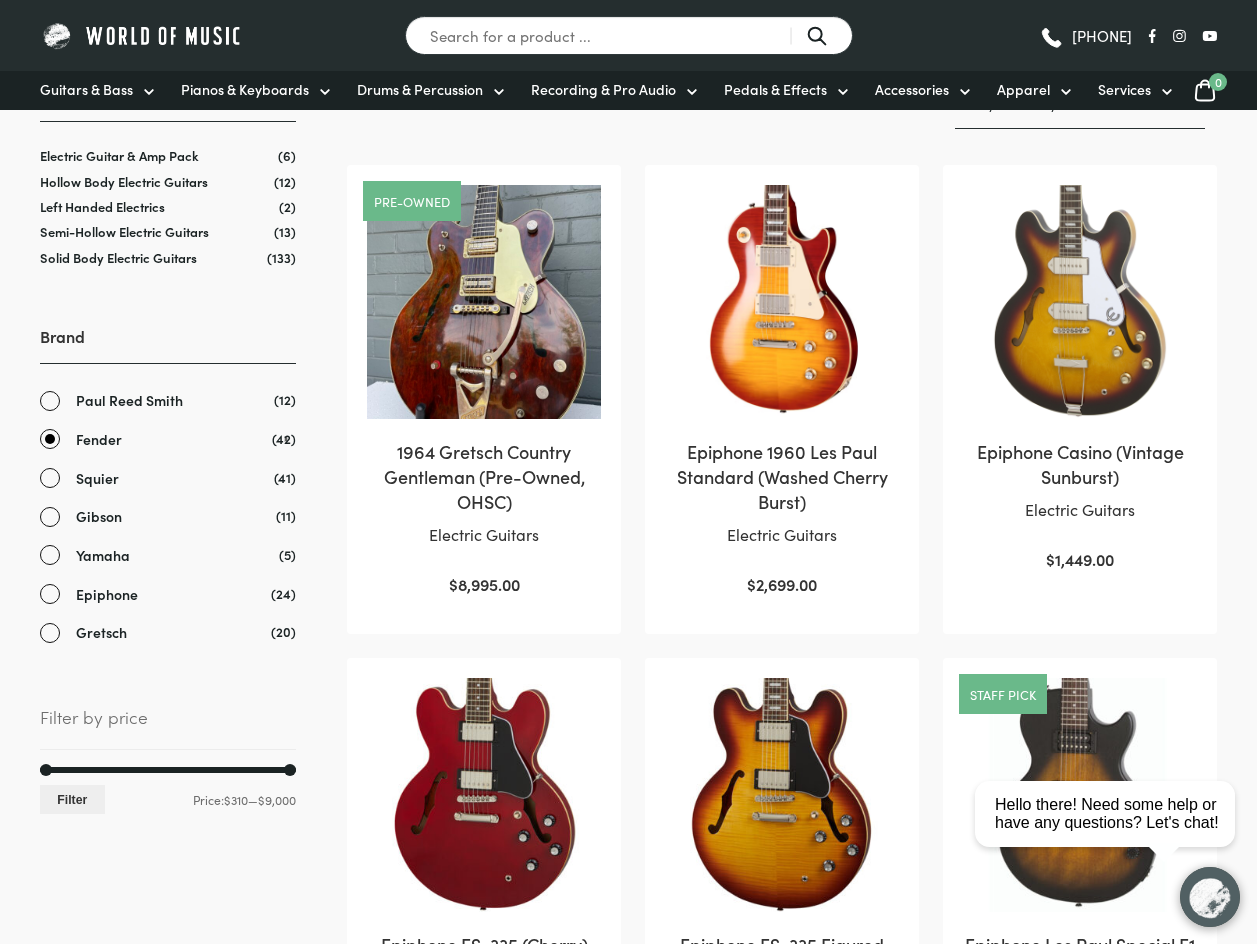 scroll, scrollTop: 700, scrollLeft: 0, axis: vertical 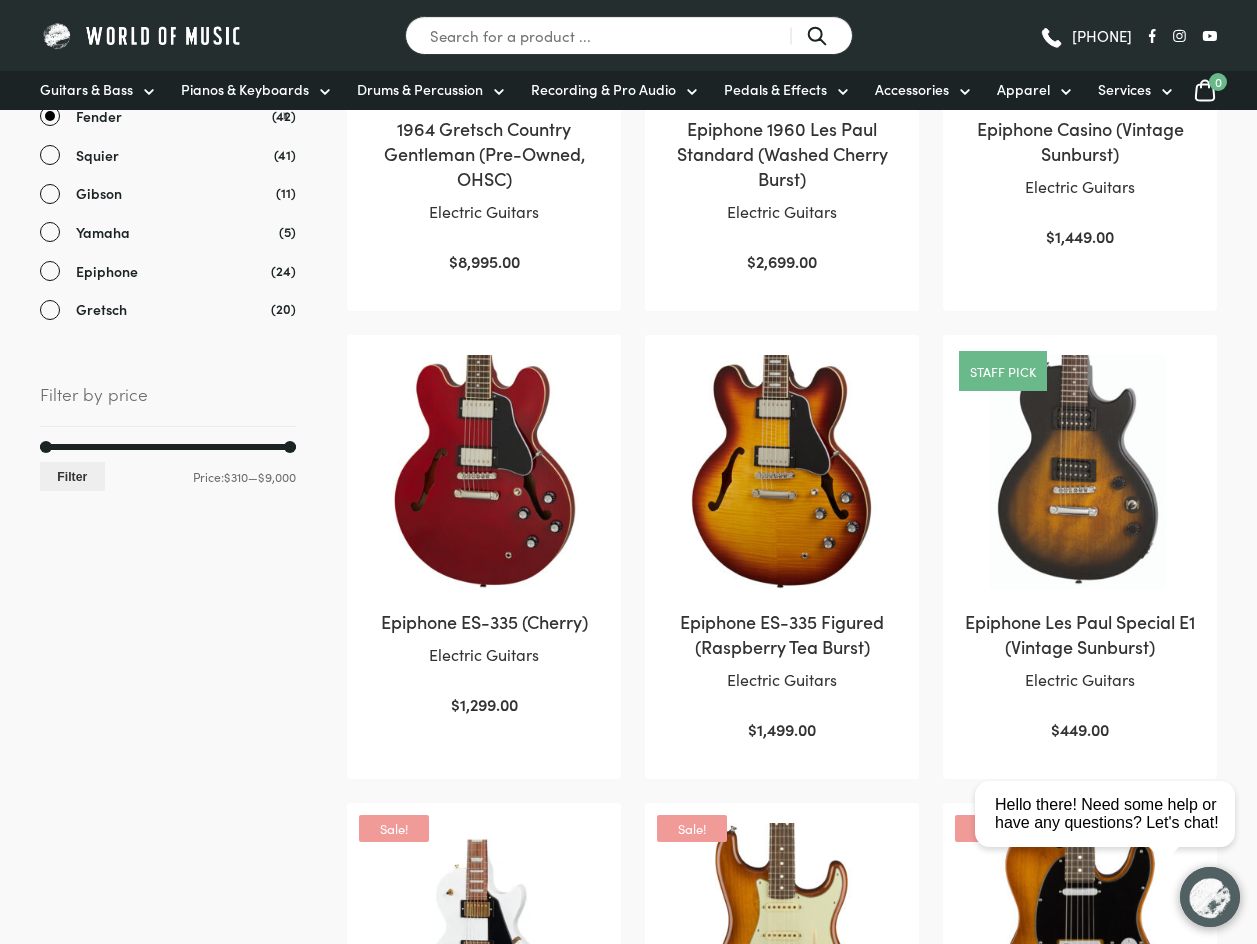 drag, startPoint x: 48, startPoint y: 440, endPoint x: 69, endPoint y: 443, distance: 21.213203 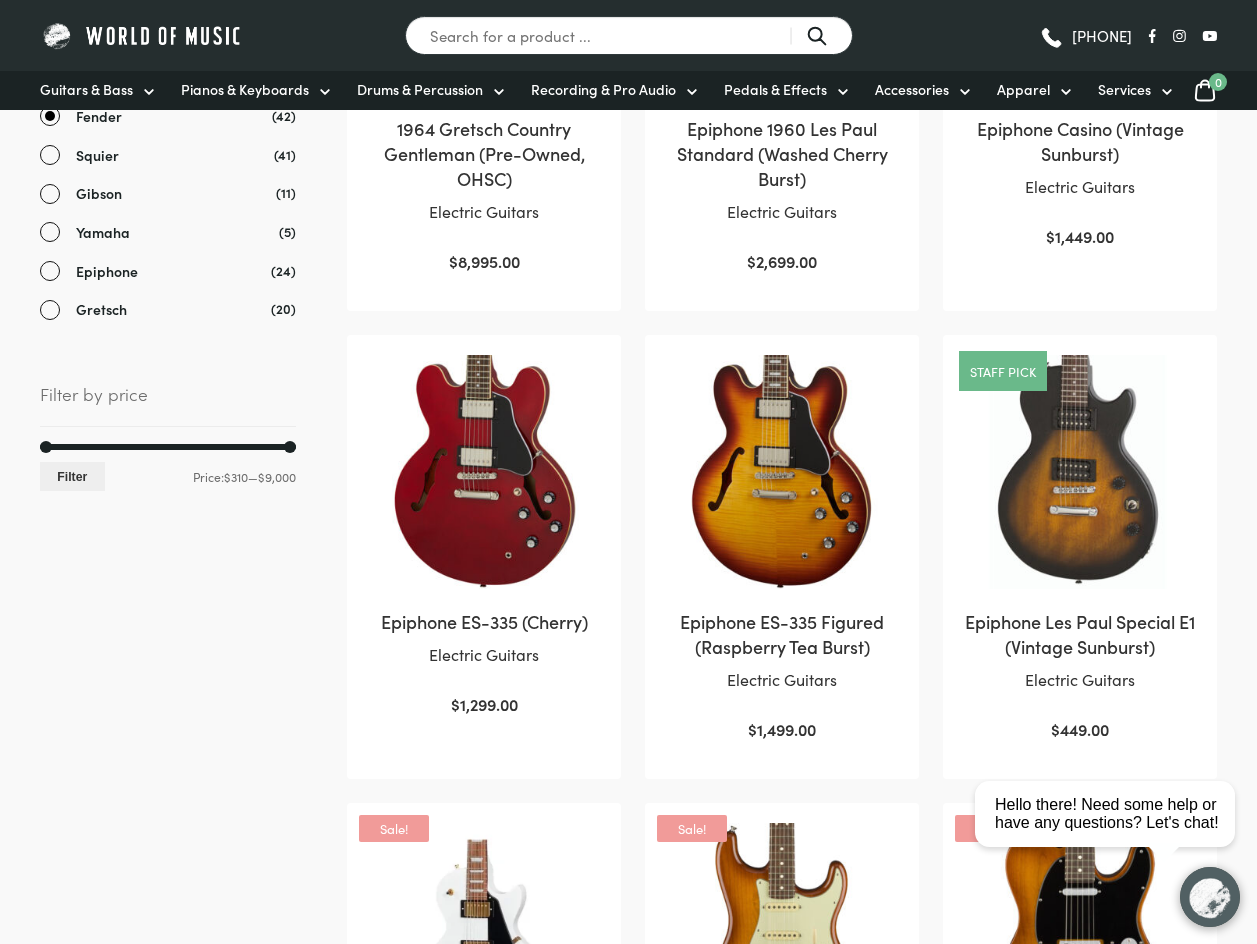 click on "Filter by price
Min price
310
Max price
9000
Filter
Price:  $310  —  $9,000" at bounding box center [168, 435] 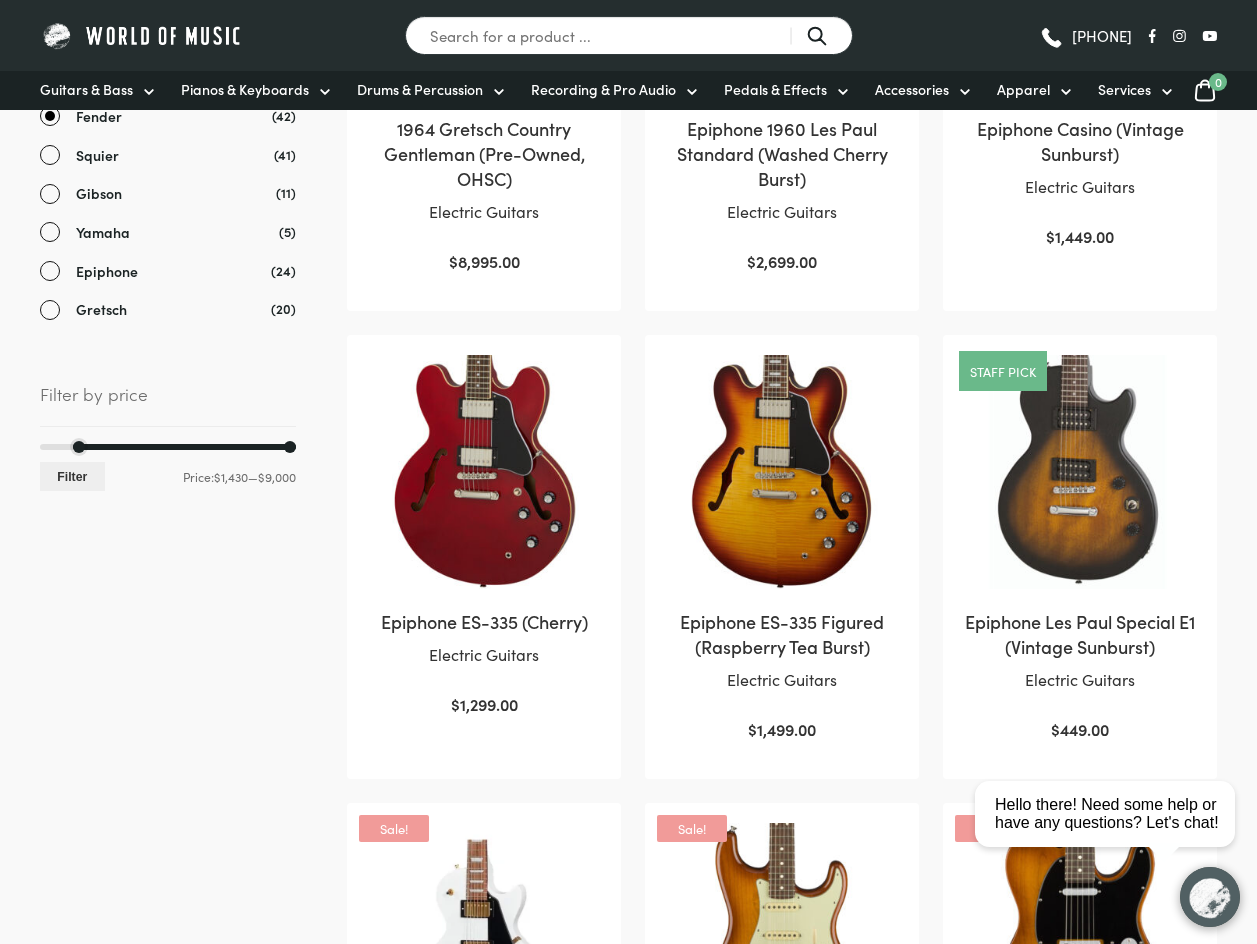 drag, startPoint x: 47, startPoint y: 448, endPoint x: 74, endPoint y: 444, distance: 27.294687 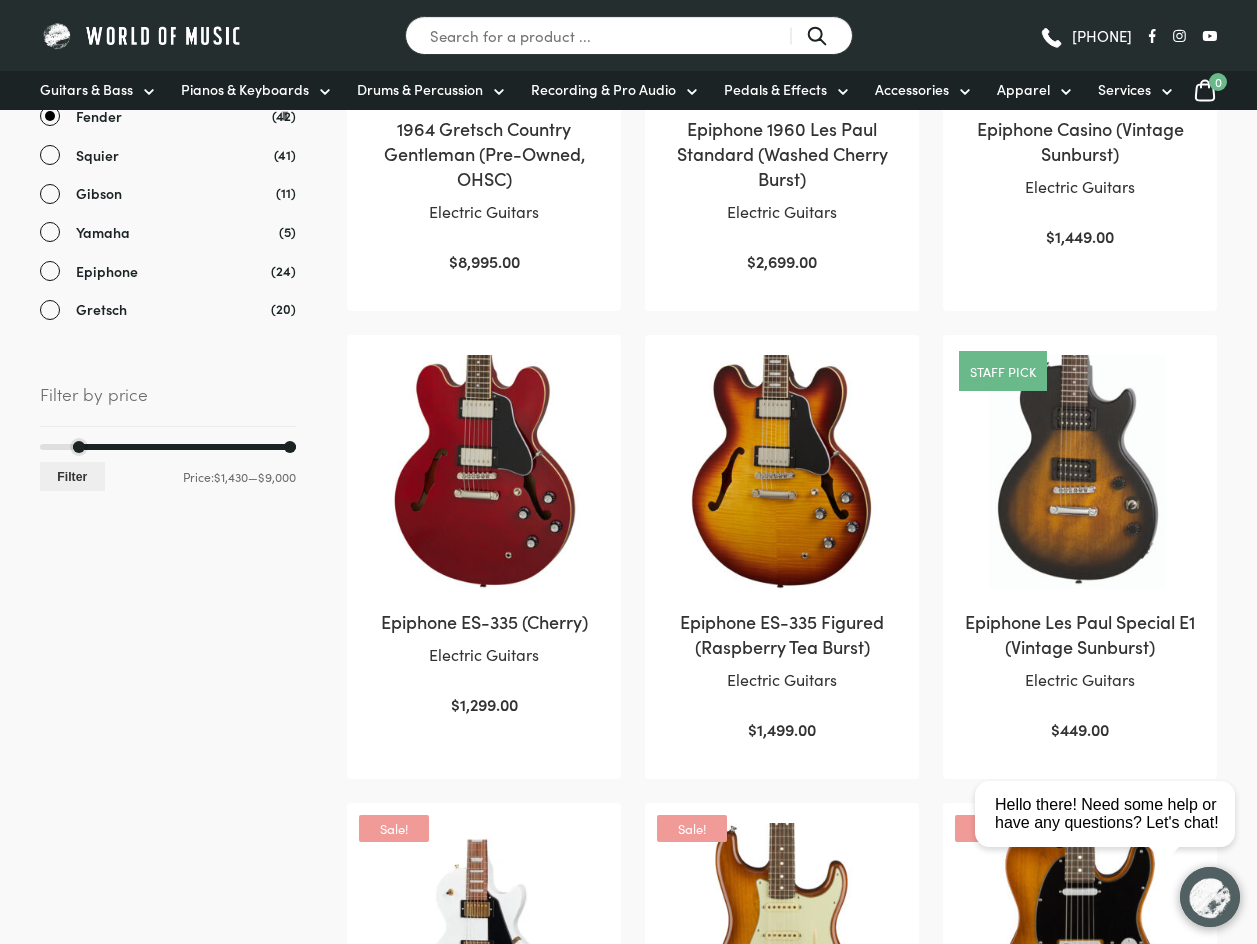 click at bounding box center [79, 447] 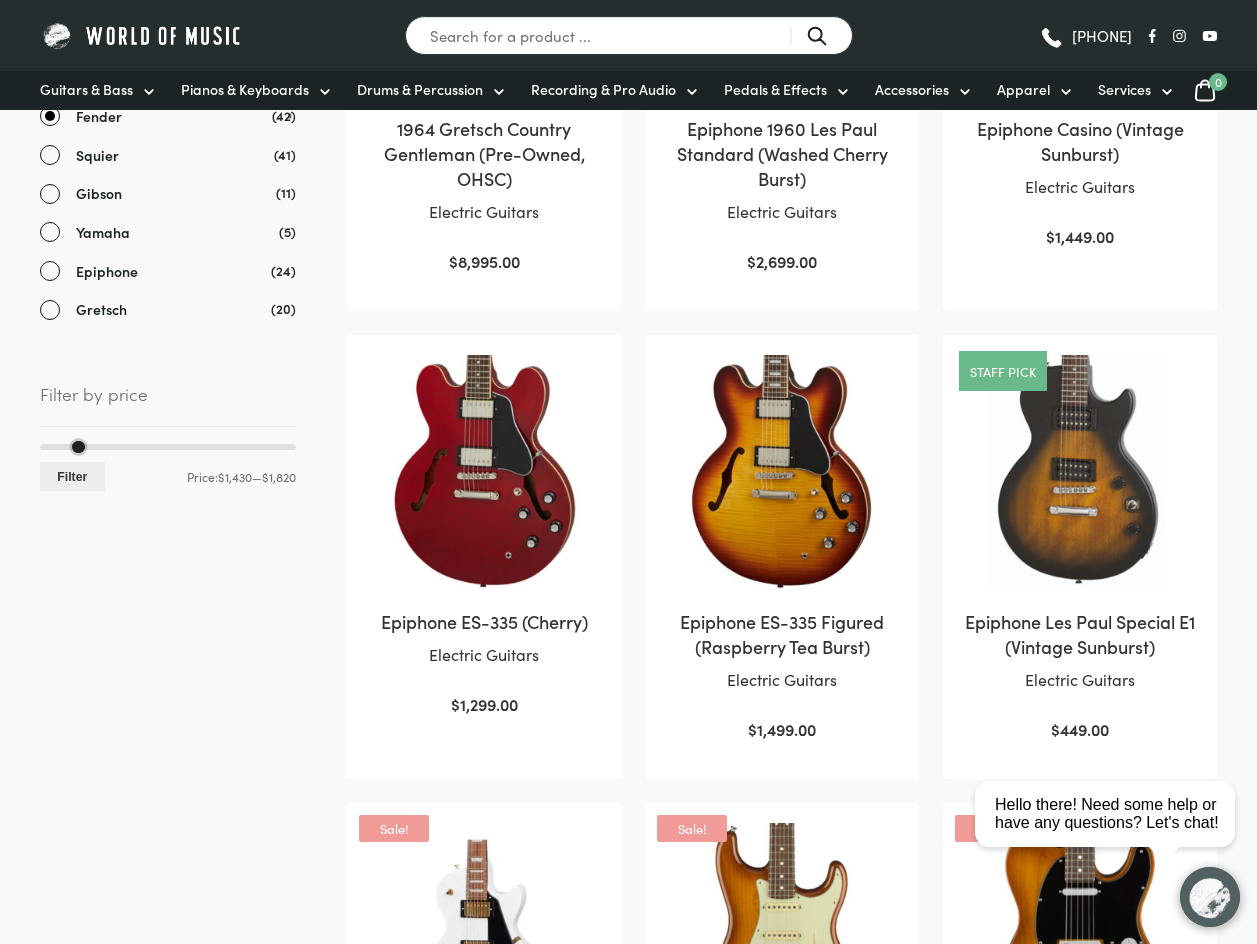 drag, startPoint x: 289, startPoint y: 443, endPoint x: 84, endPoint y: 445, distance: 205.00975 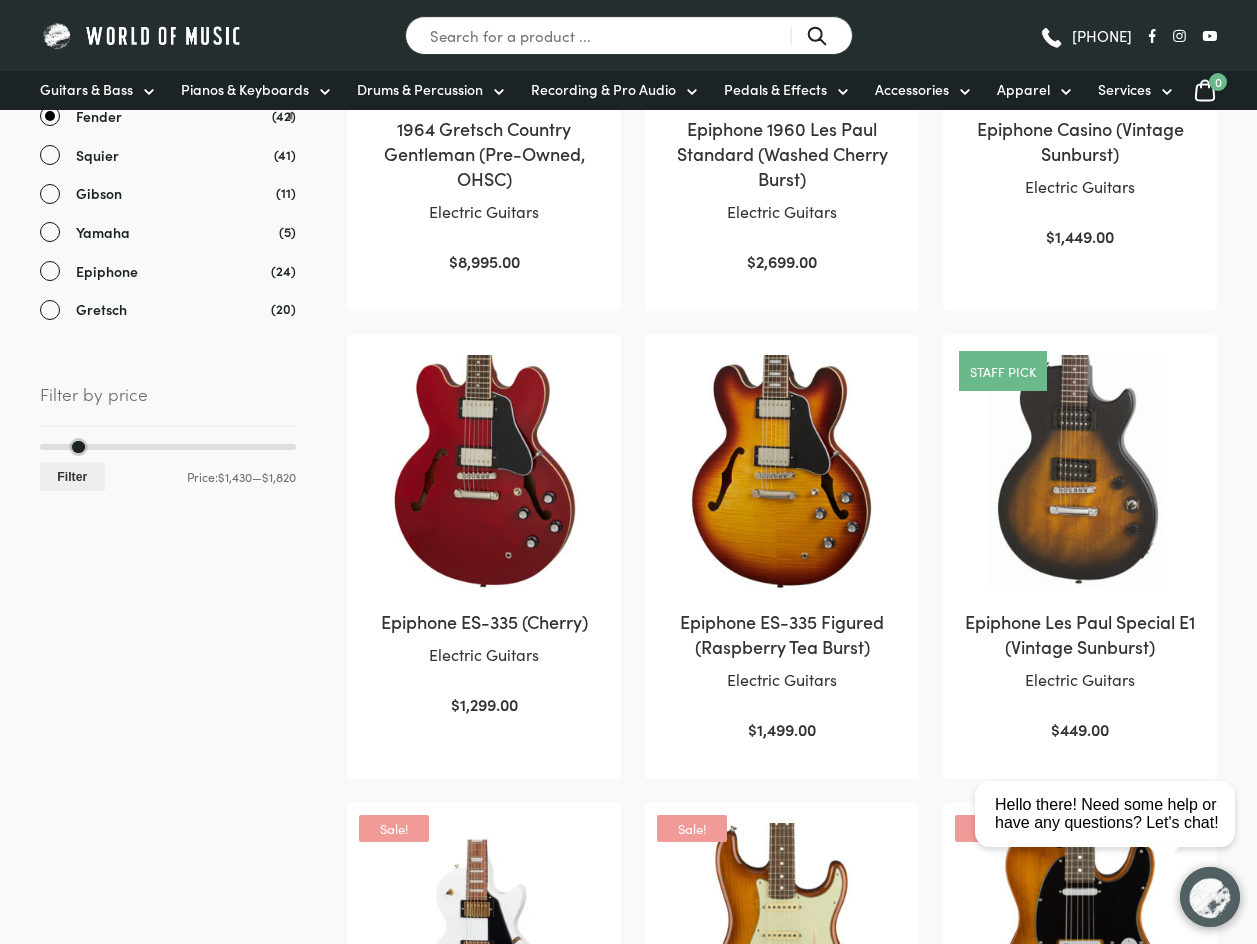click at bounding box center [168, 447] 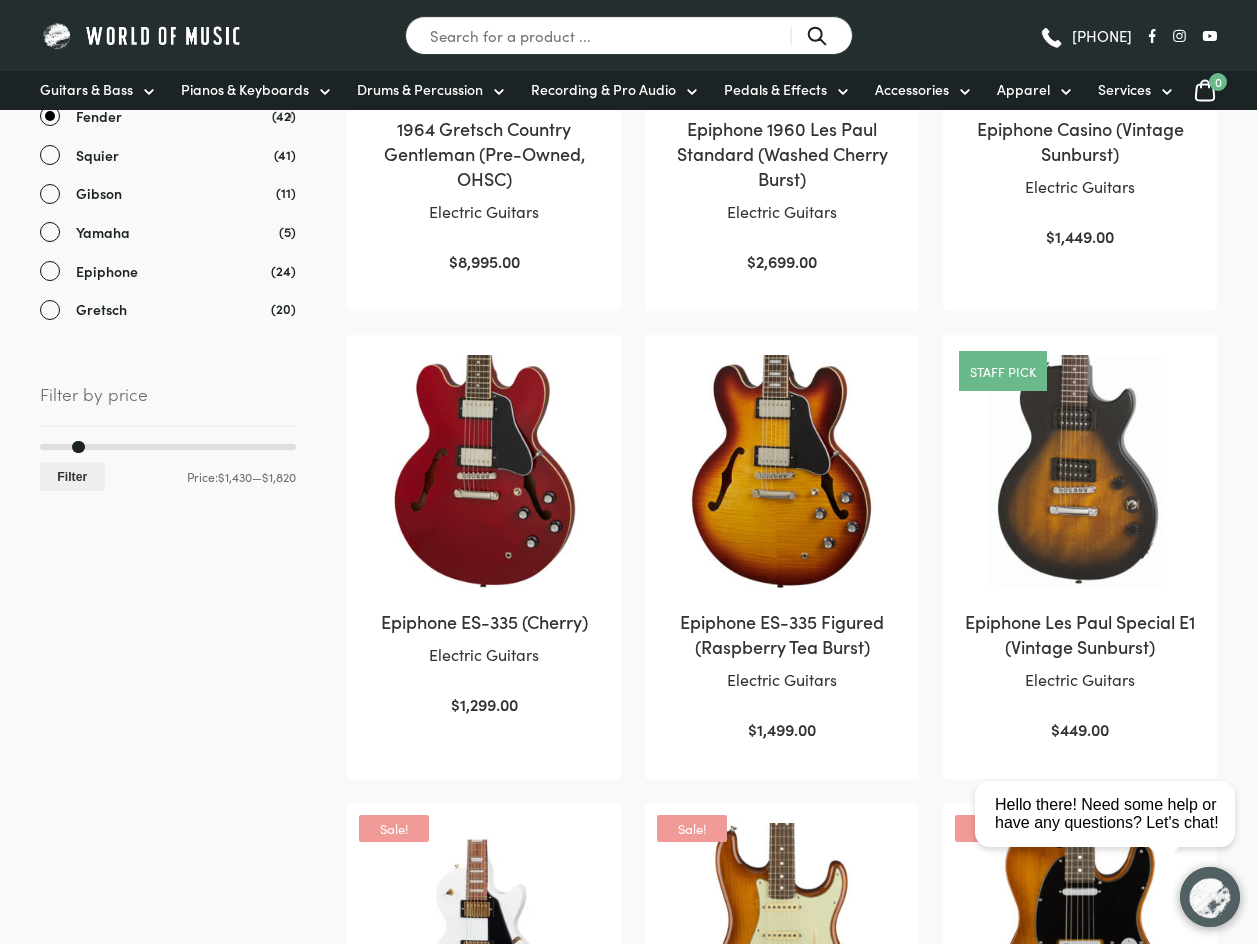 click on "Filter your results Category Electric Guitar & Amp Pack   (6)
Hollow Body Electric Guitars   (12)
Left Handed Electrics   (2)
Semi-Hollow Electric Guitars   (13)
Solid Body Electric Guitars   (133)
Brand Paul Reed Smith   (12)
Fender   (42)
Squier   (41)
Gibson   (11)
Yamaha   (5)
Epiphone   (24)
Gretsch   (20)
Filter by price
Min price
1430
Max price
1820
Filter
Price:  $1,430  —  $1,820
Filters Clear" at bounding box center (168, 129) 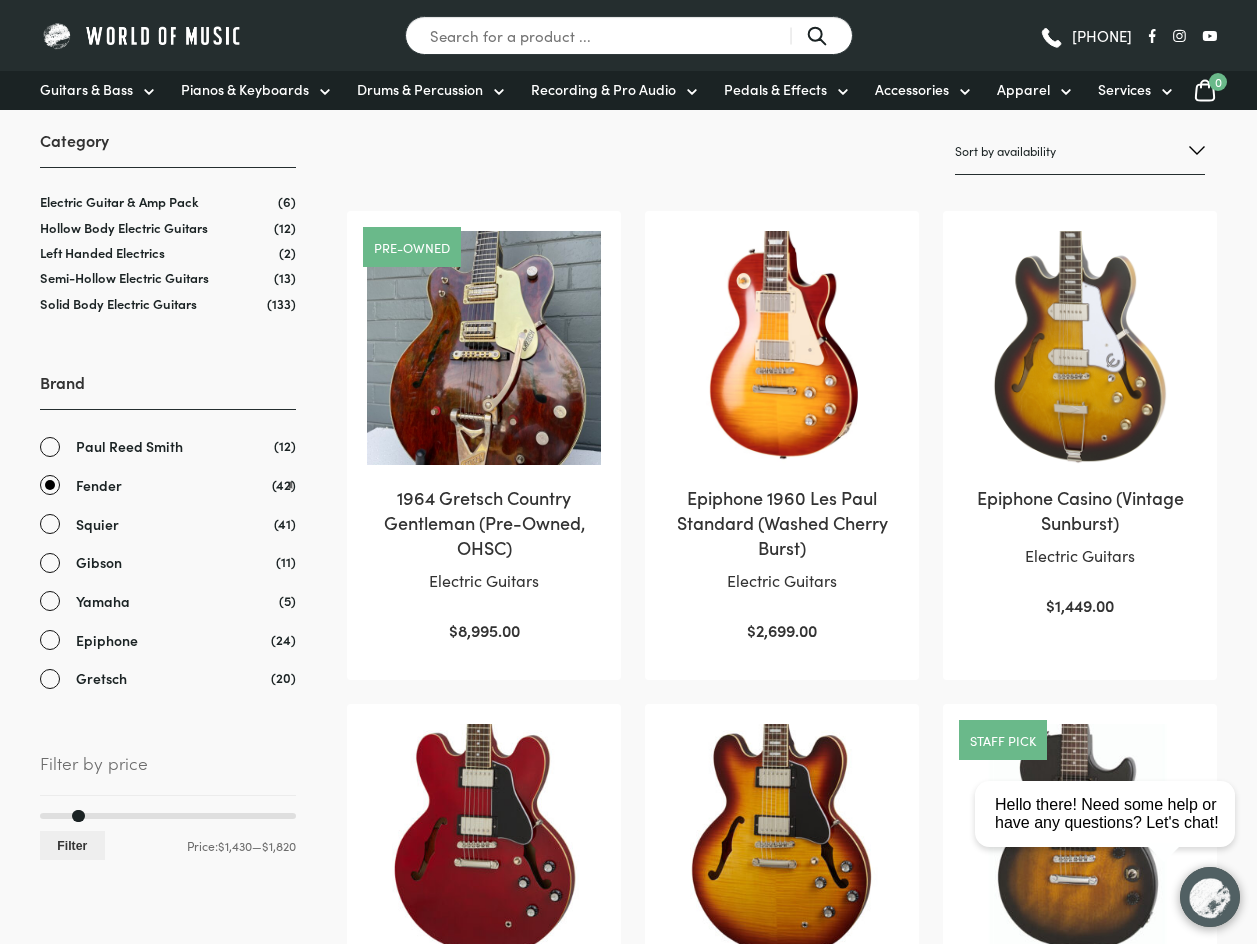 scroll, scrollTop: 500, scrollLeft: 0, axis: vertical 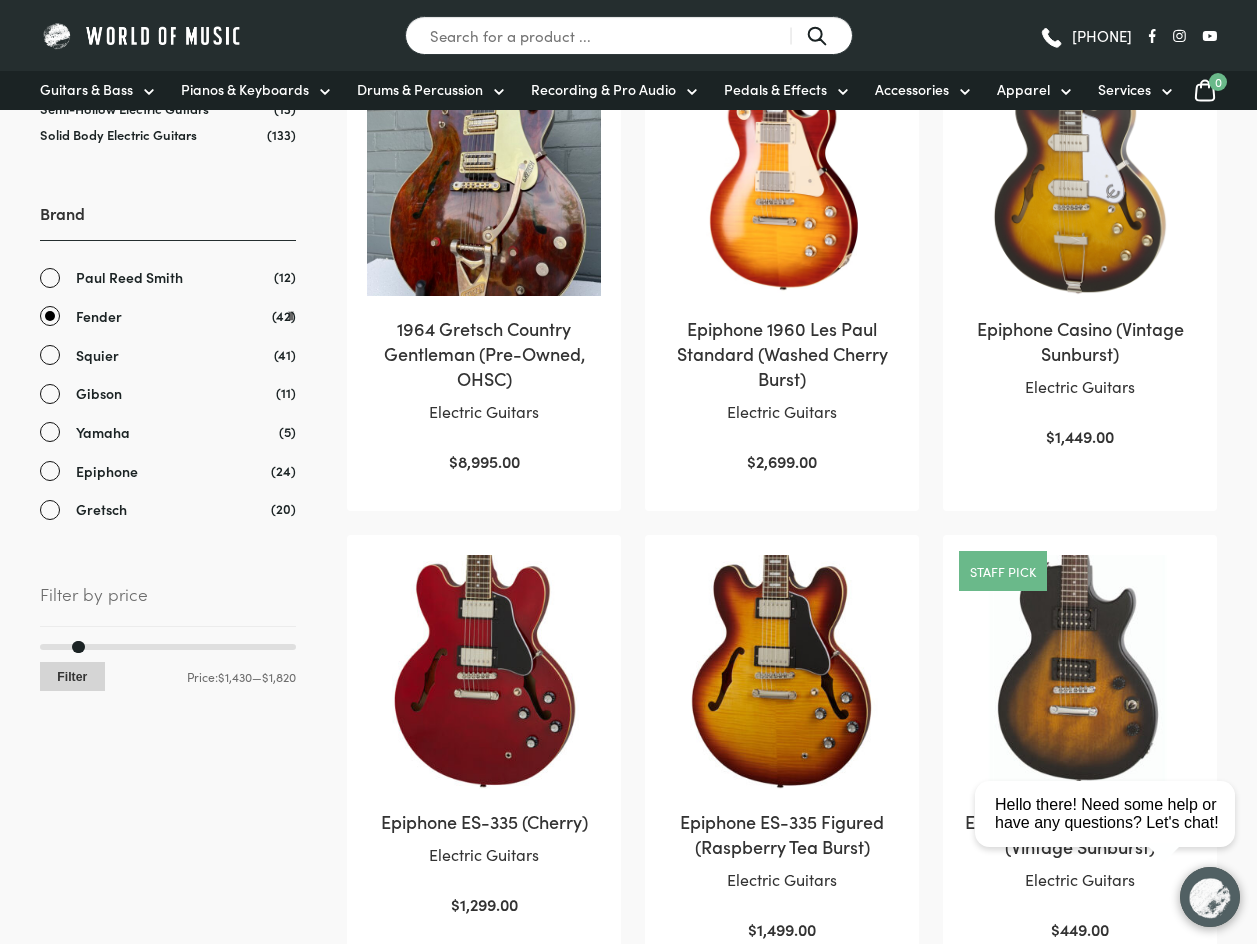 click on "Filter" at bounding box center (72, 676) 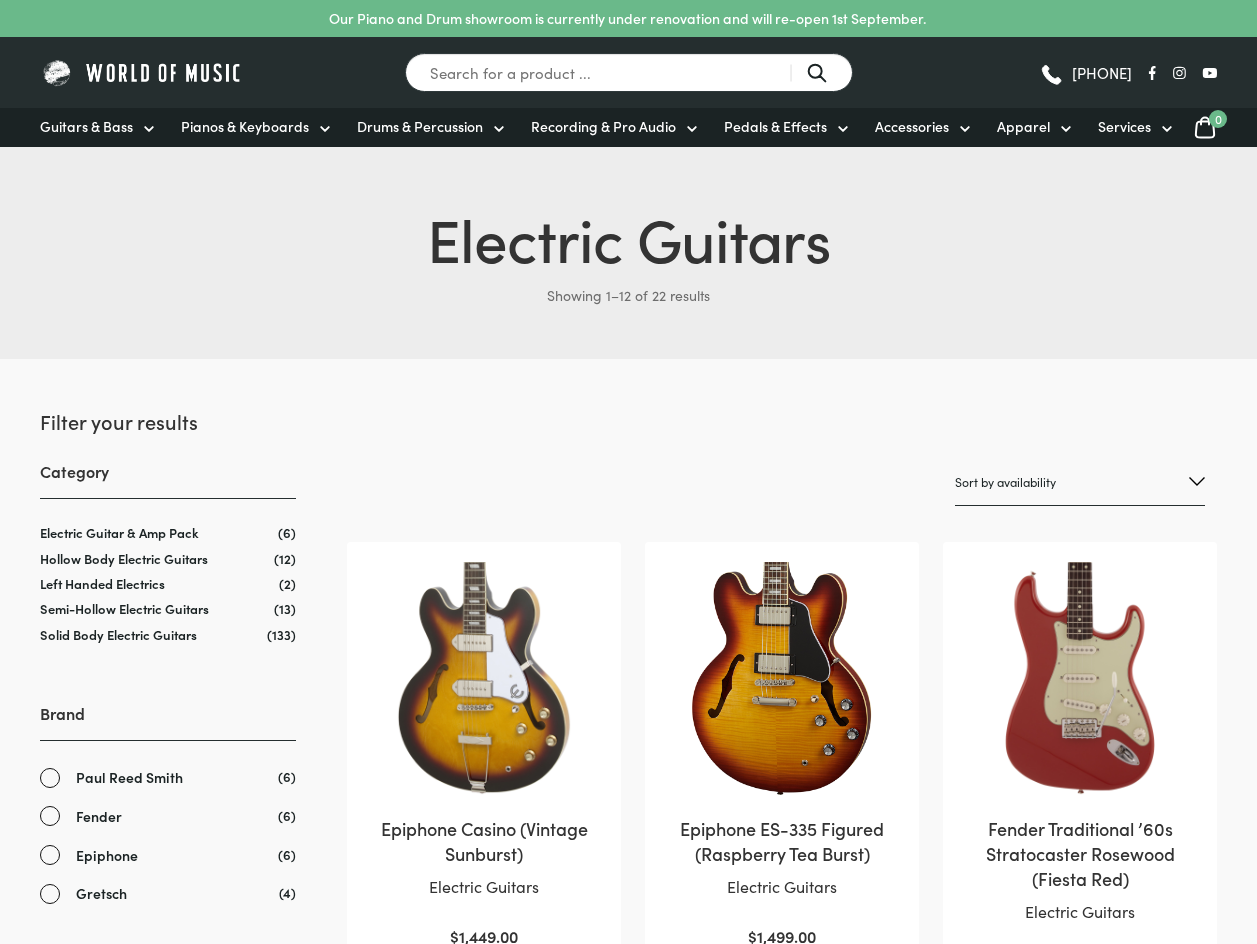 scroll, scrollTop: 0, scrollLeft: 0, axis: both 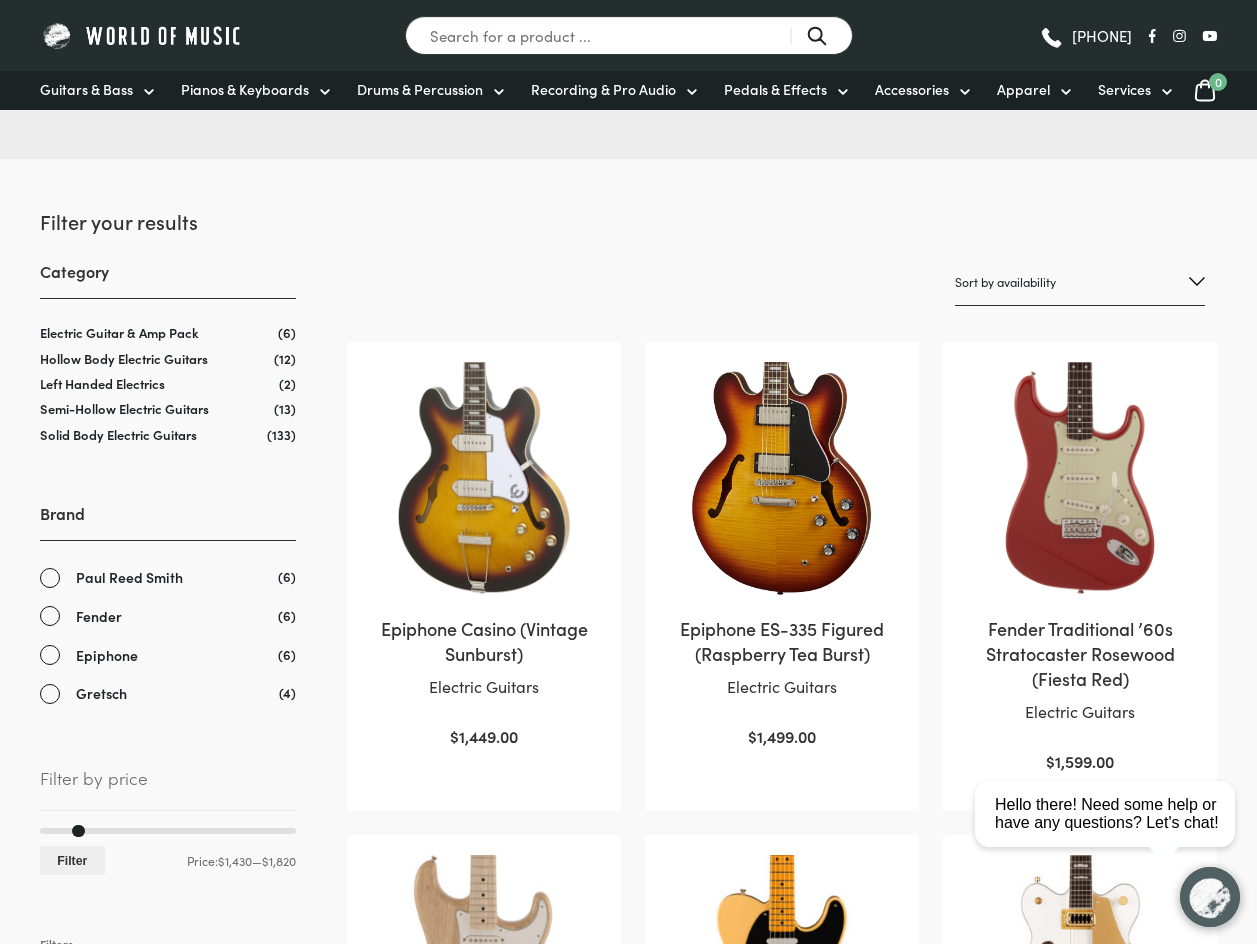 click on "Fender" at bounding box center [168, 616] 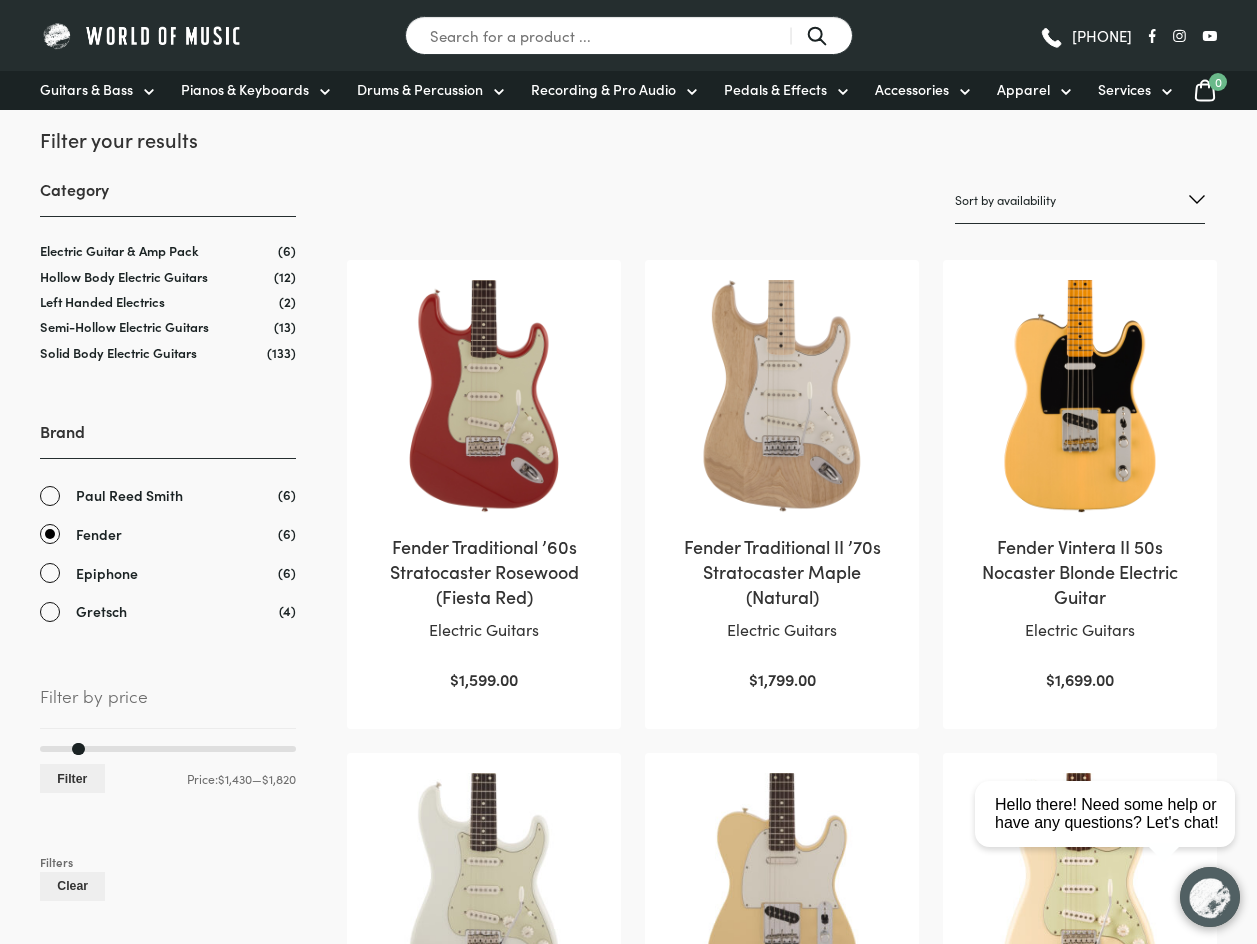 scroll, scrollTop: 300, scrollLeft: 0, axis: vertical 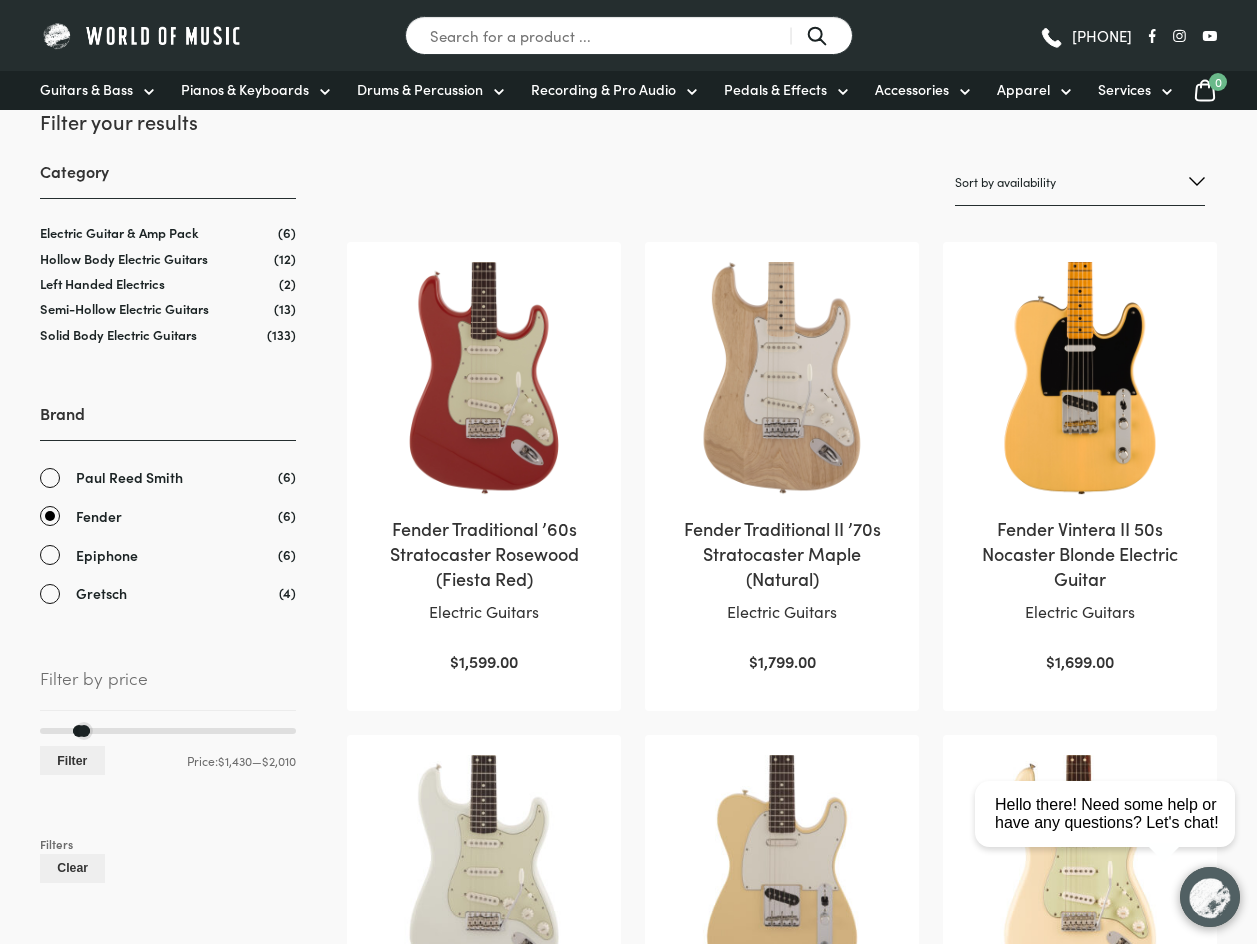 drag, startPoint x: 80, startPoint y: 726, endPoint x: 92, endPoint y: 722, distance: 12.649111 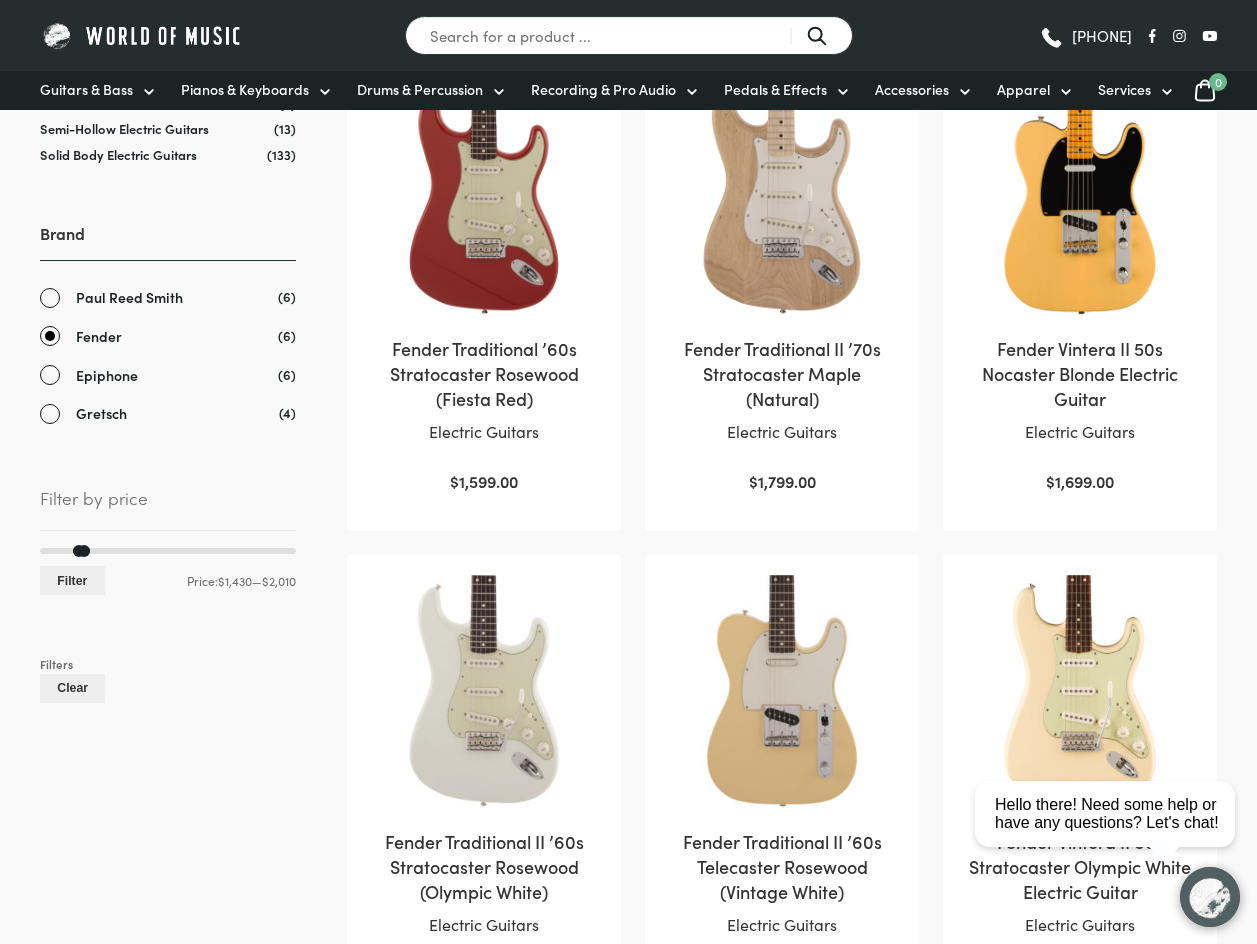 scroll, scrollTop: 500, scrollLeft: 0, axis: vertical 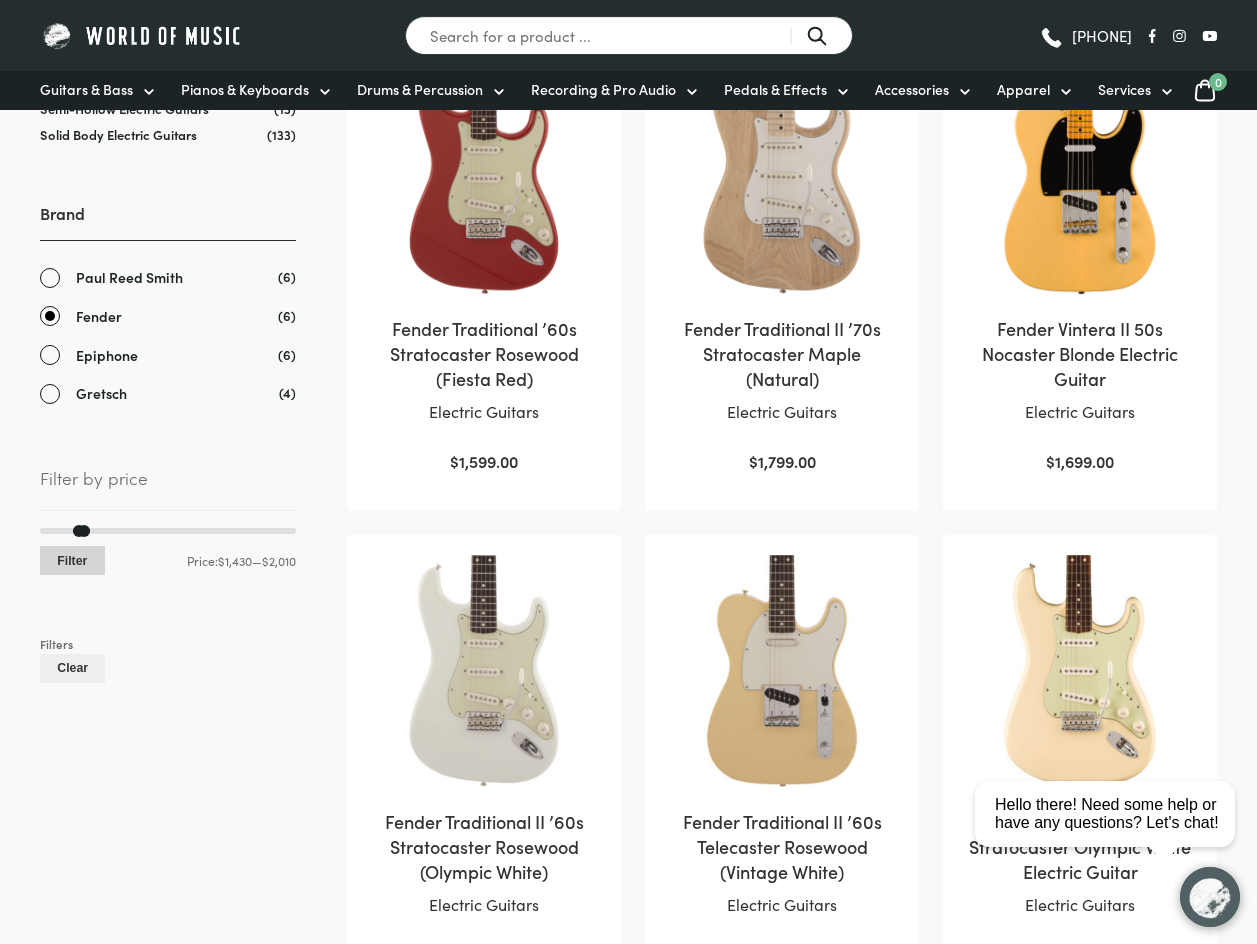 click on "Filter" at bounding box center [72, 560] 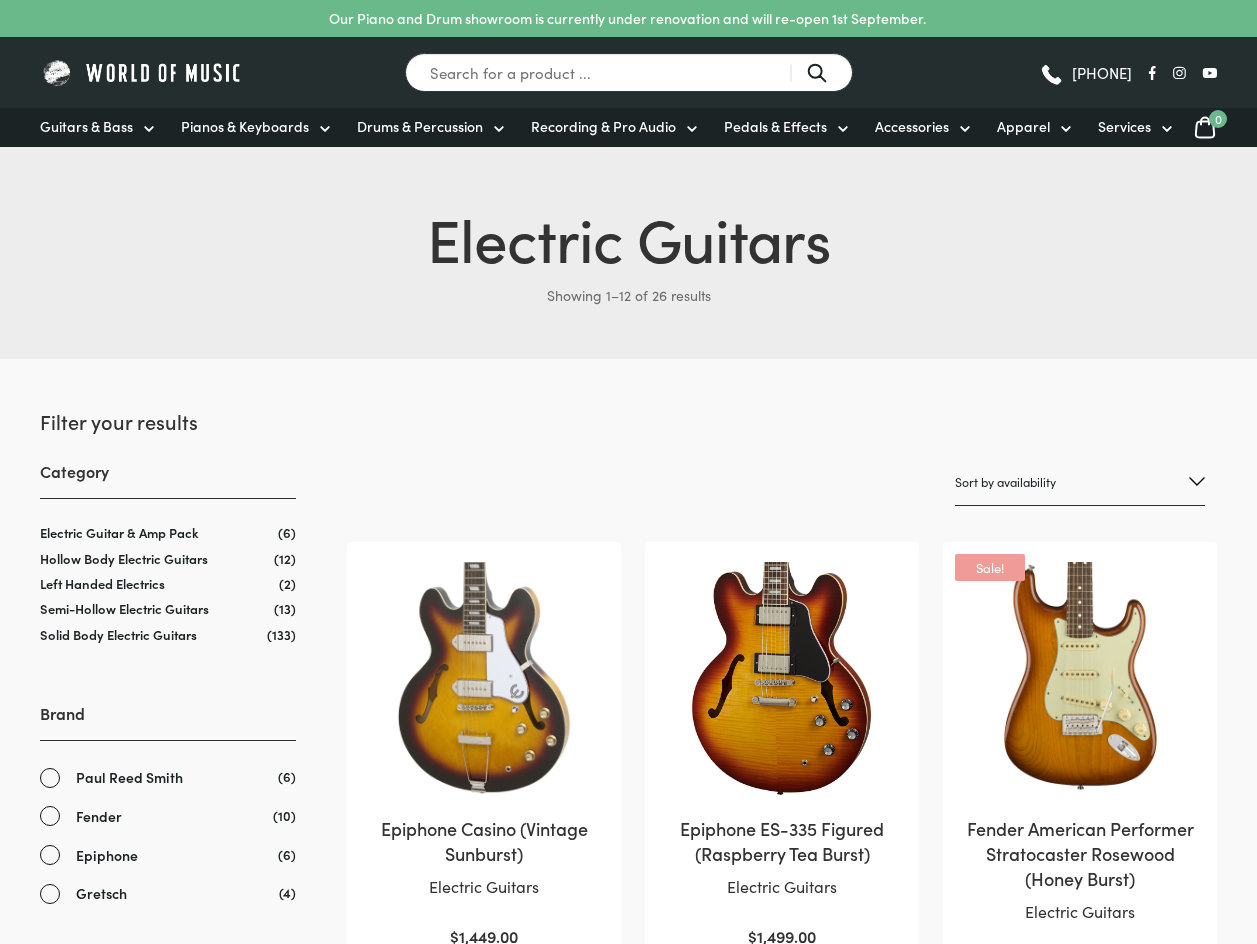 scroll, scrollTop: 0, scrollLeft: 0, axis: both 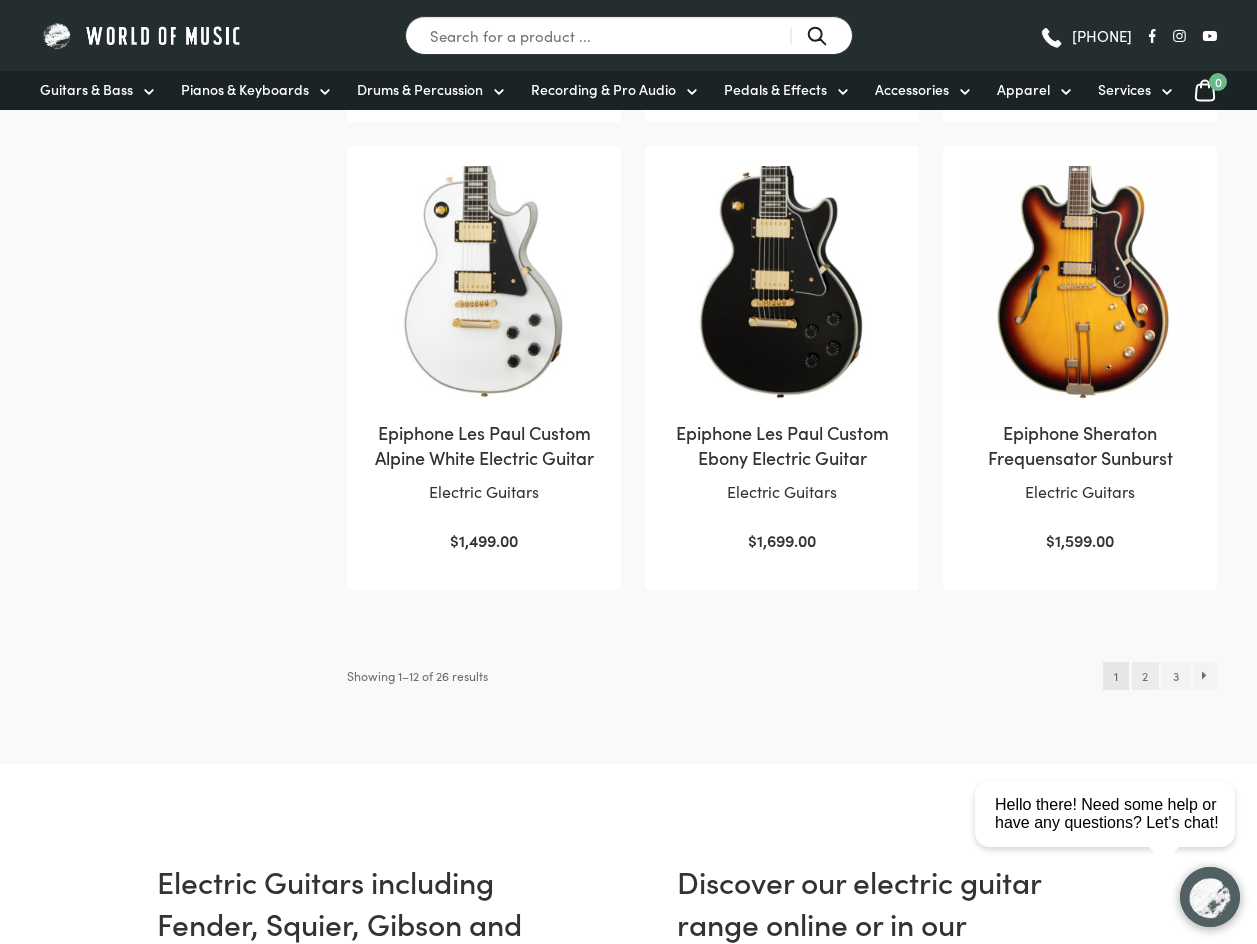 click on "2" at bounding box center (1145, 676) 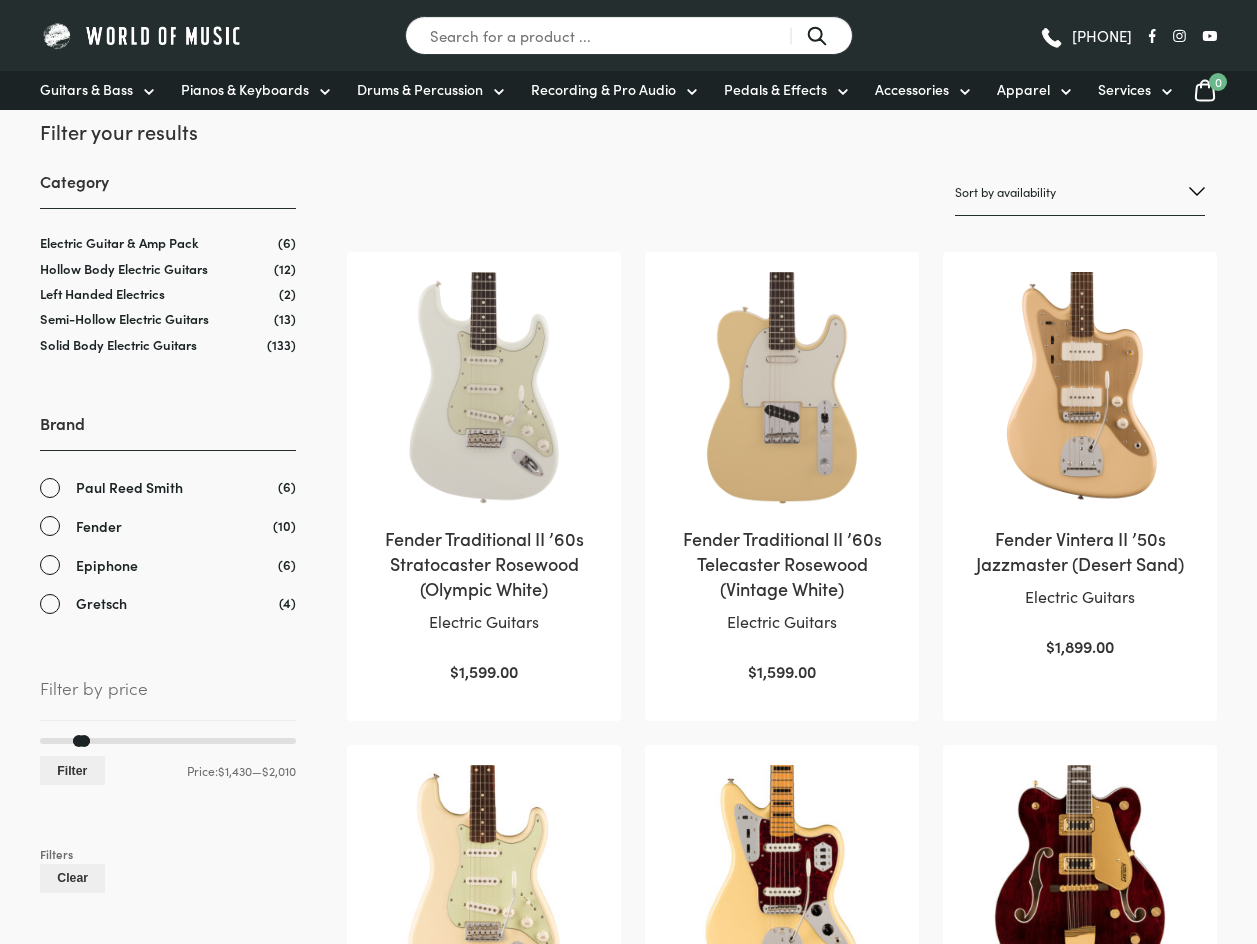 scroll, scrollTop: 0, scrollLeft: 0, axis: both 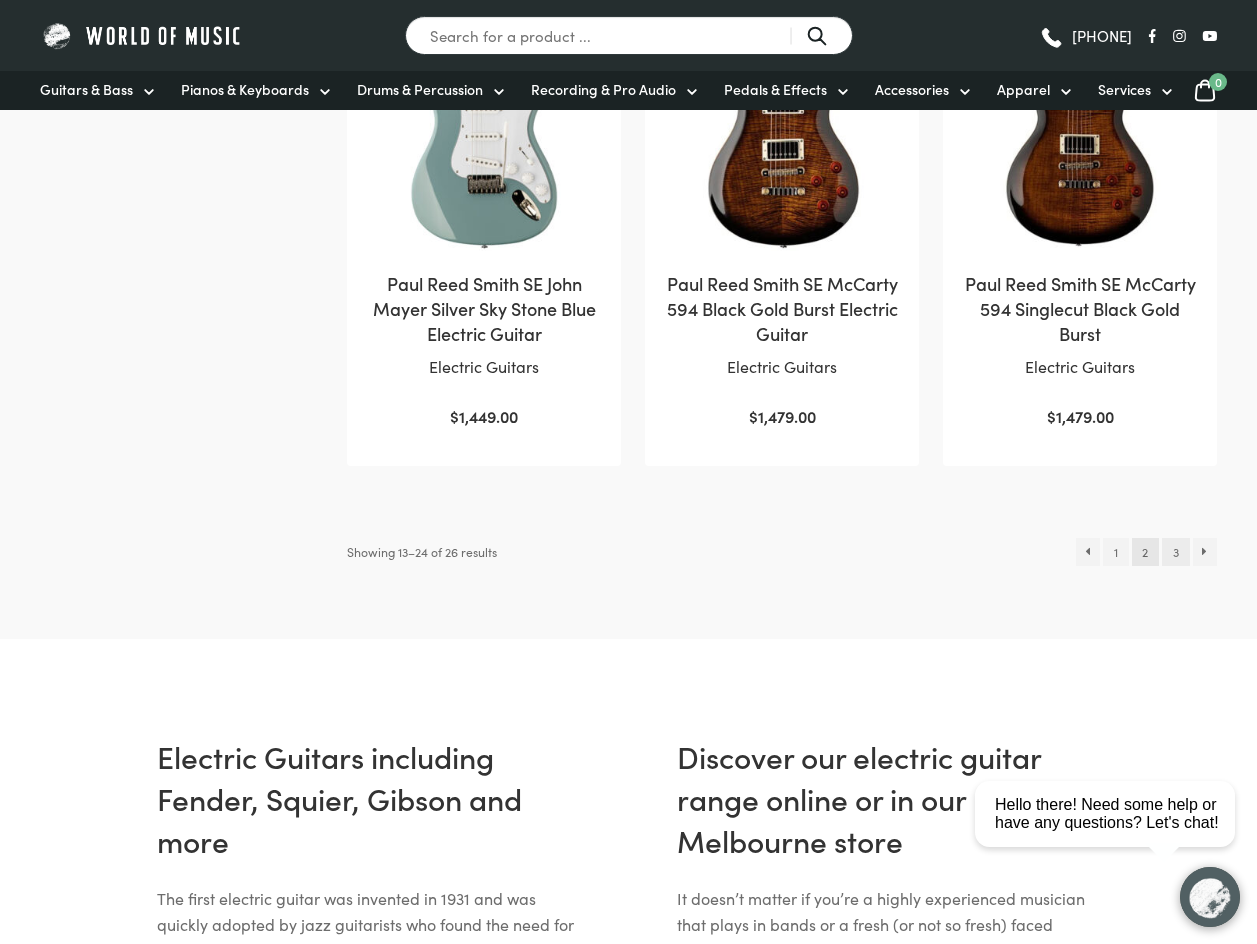 click on "3" at bounding box center [1175, 552] 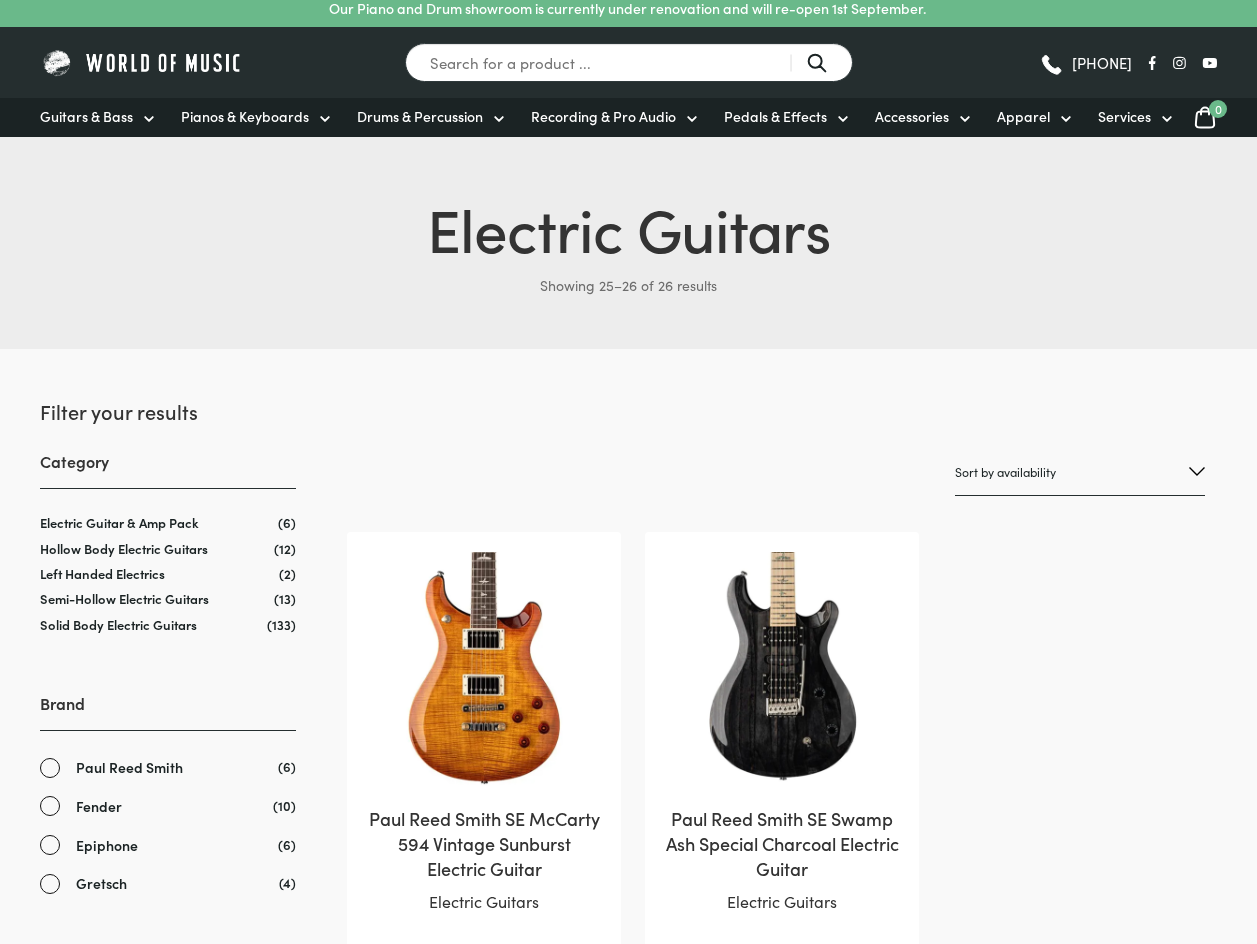 scroll, scrollTop: 0, scrollLeft: 0, axis: both 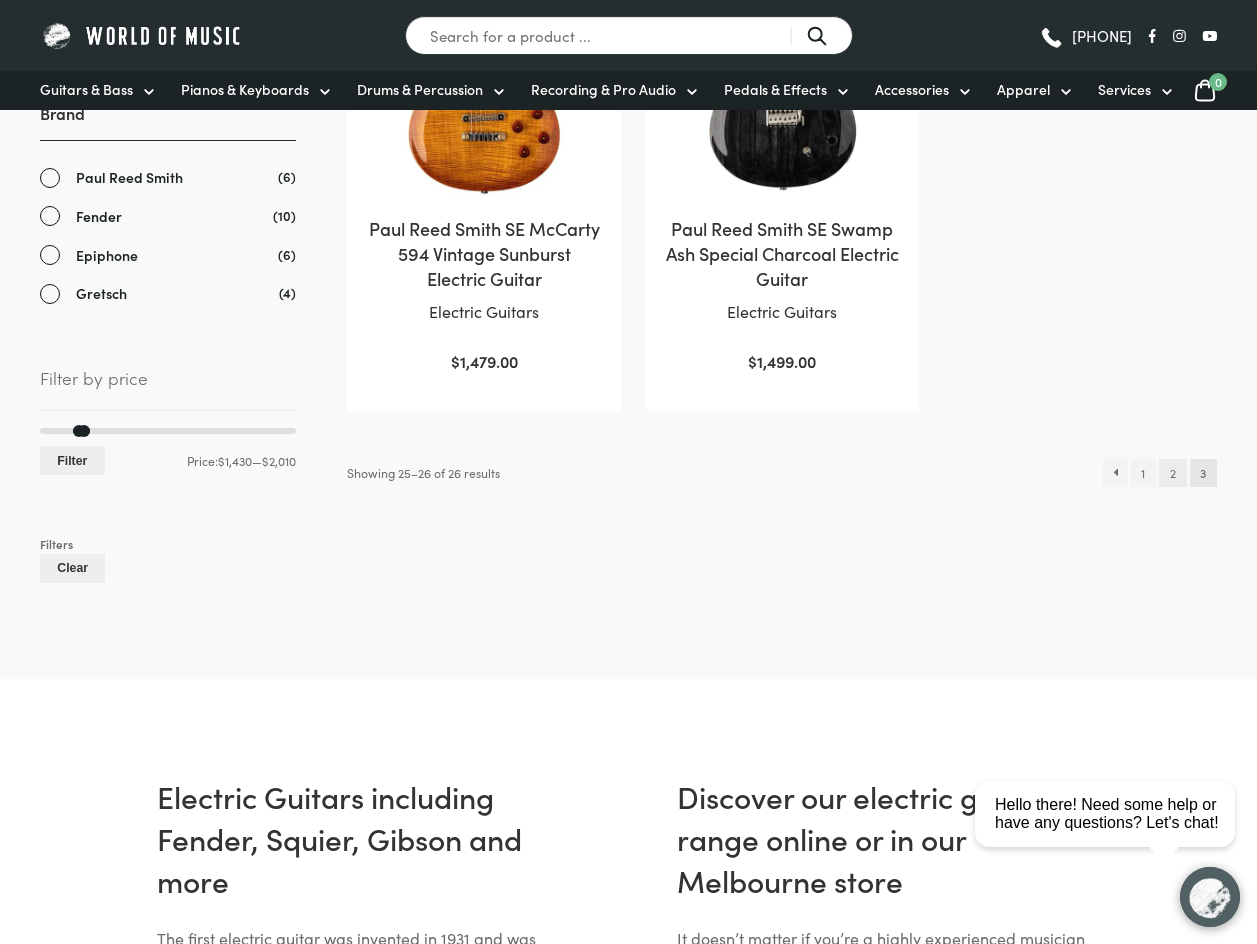 click on "2" at bounding box center [1172, 473] 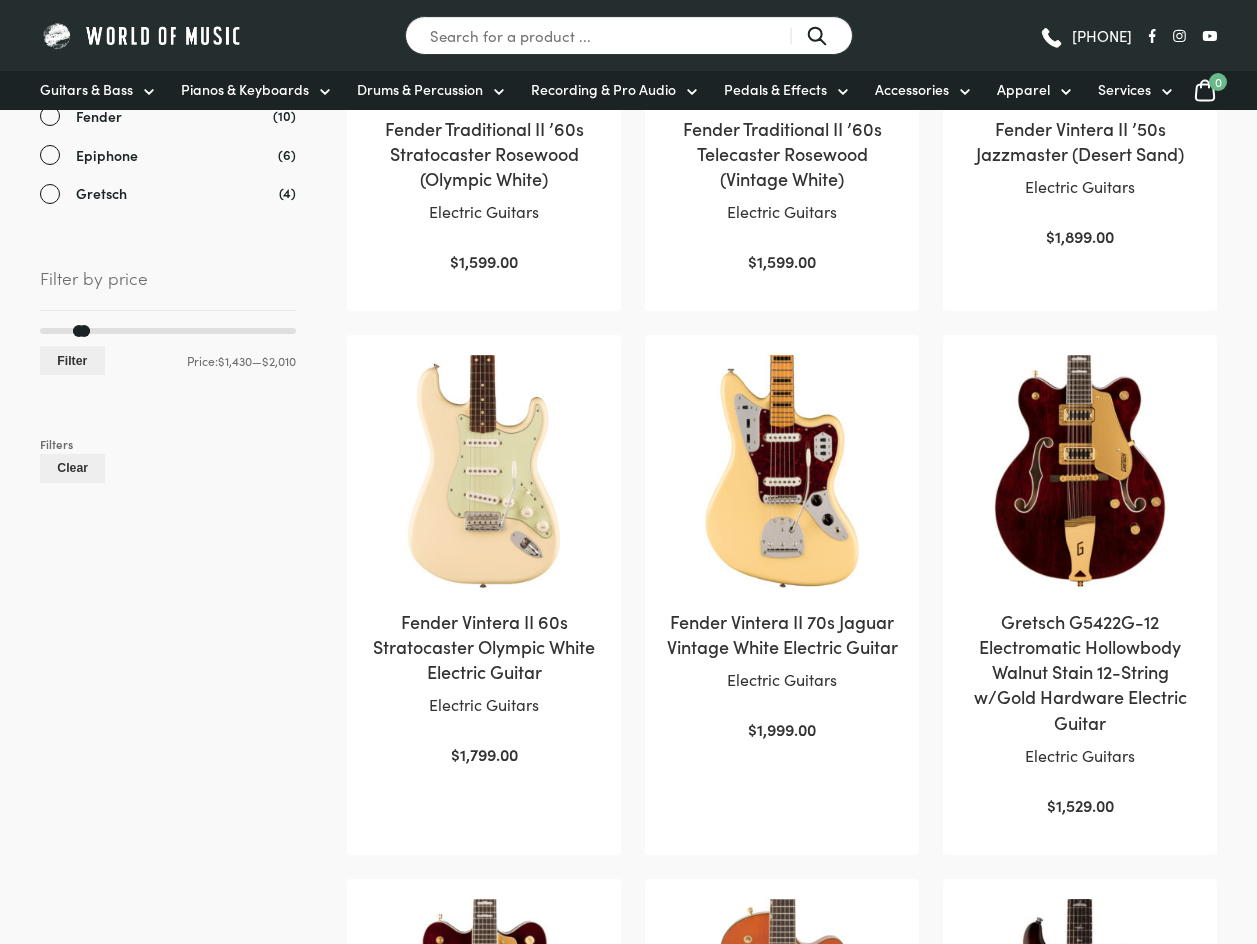scroll, scrollTop: 0, scrollLeft: 0, axis: both 